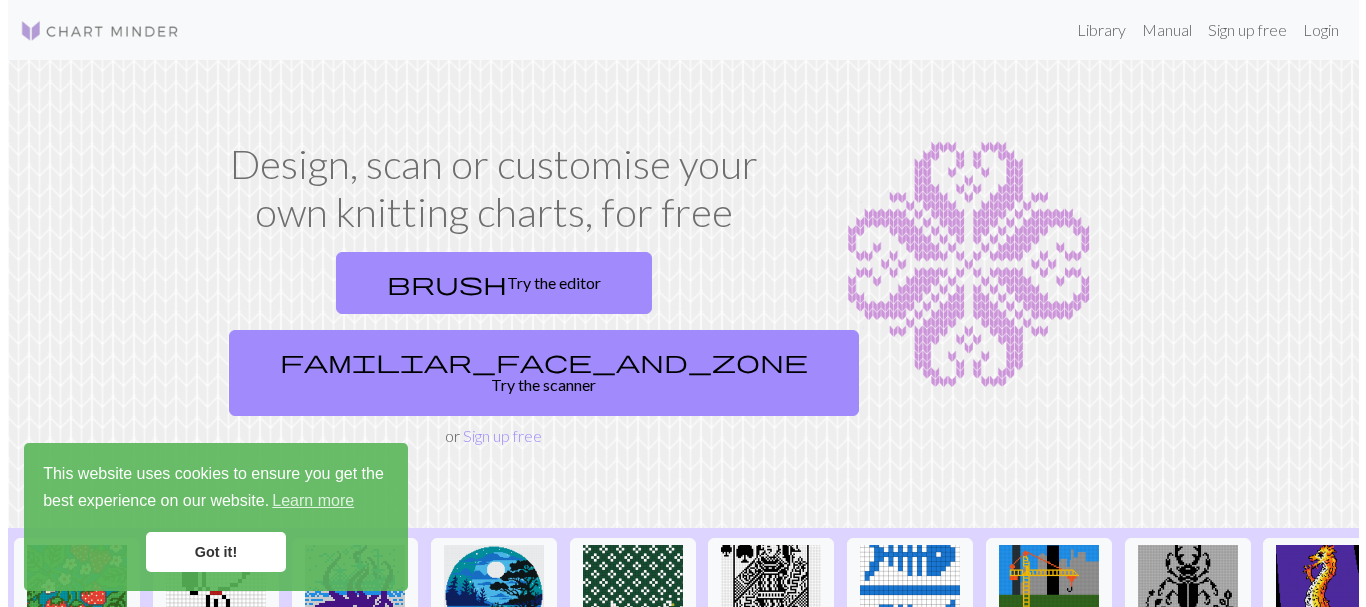 scroll, scrollTop: 0, scrollLeft: 0, axis: both 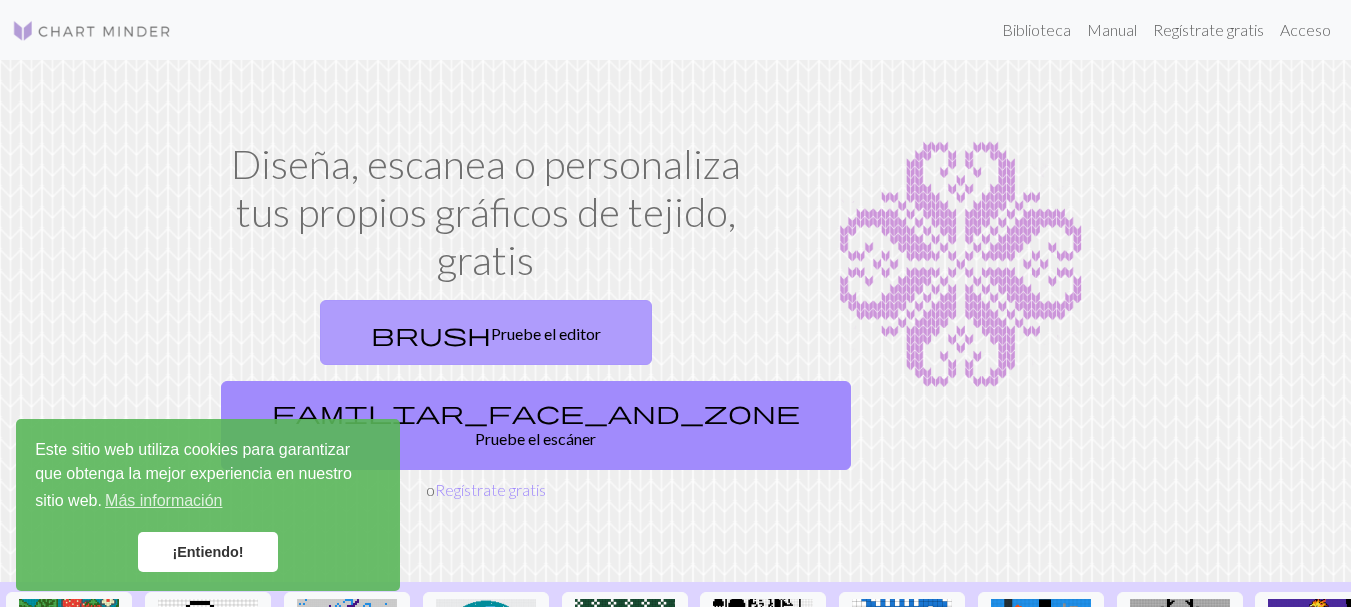 click on "brush Pruebe el editor" at bounding box center [486, 332] 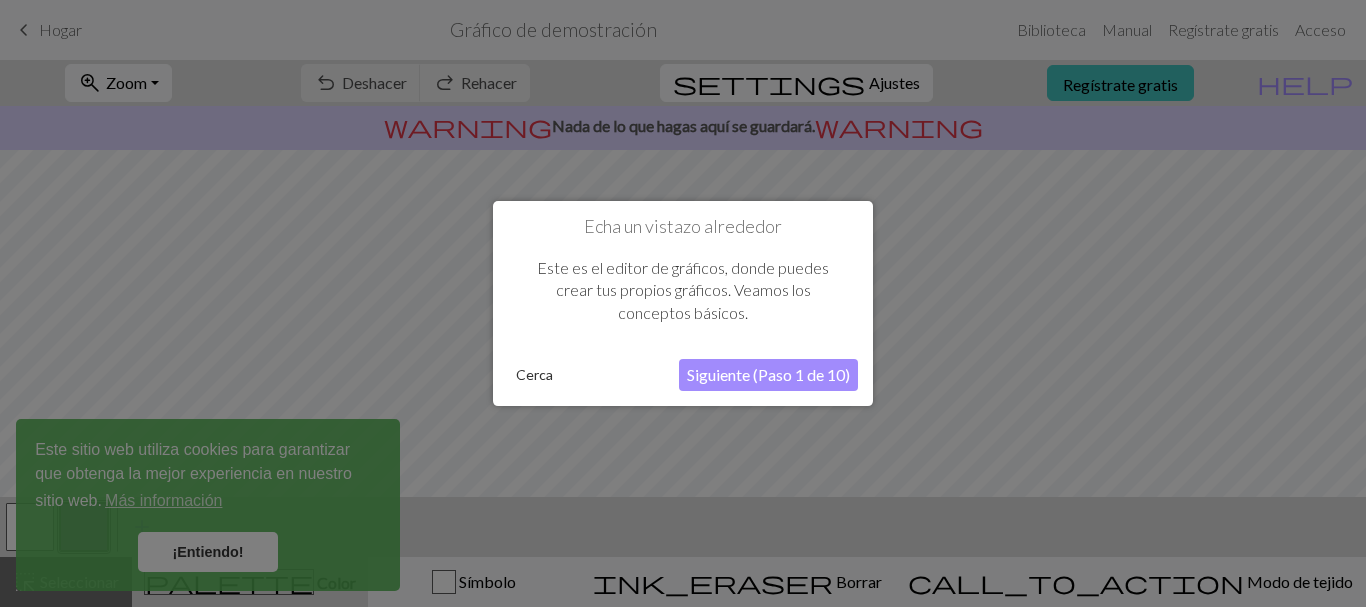 click on "Siguiente (Paso 1 de 10)" at bounding box center [768, 374] 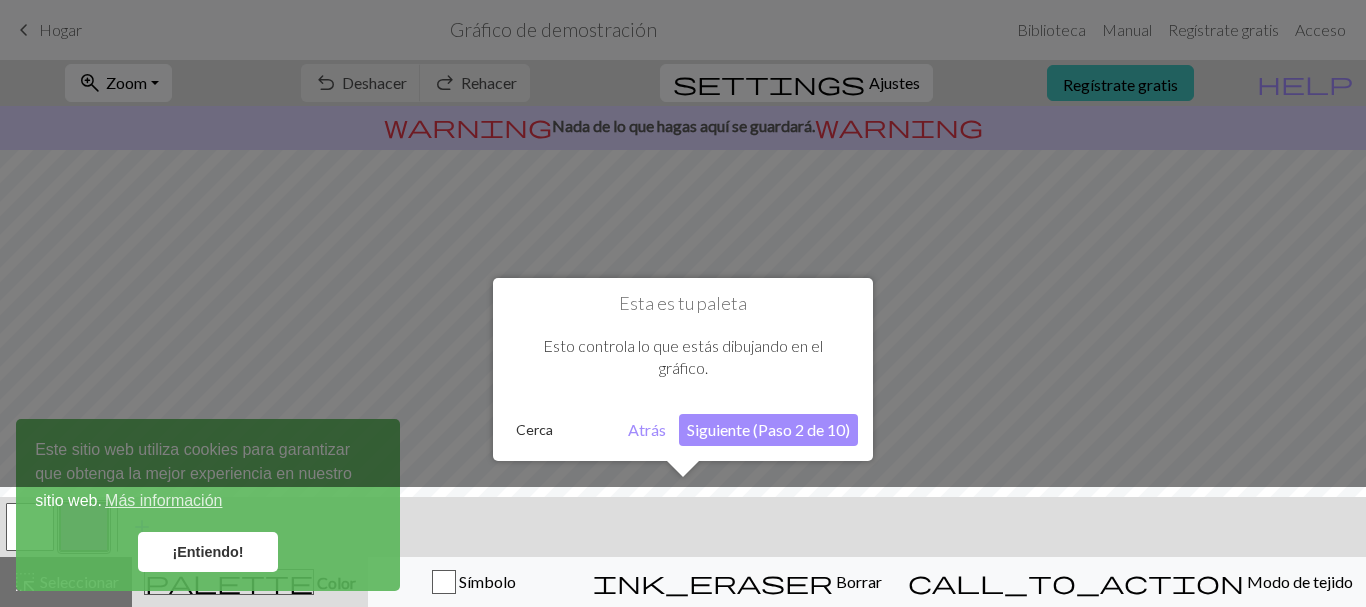 click on "Siguiente (Paso 2 de 10)" at bounding box center [768, 429] 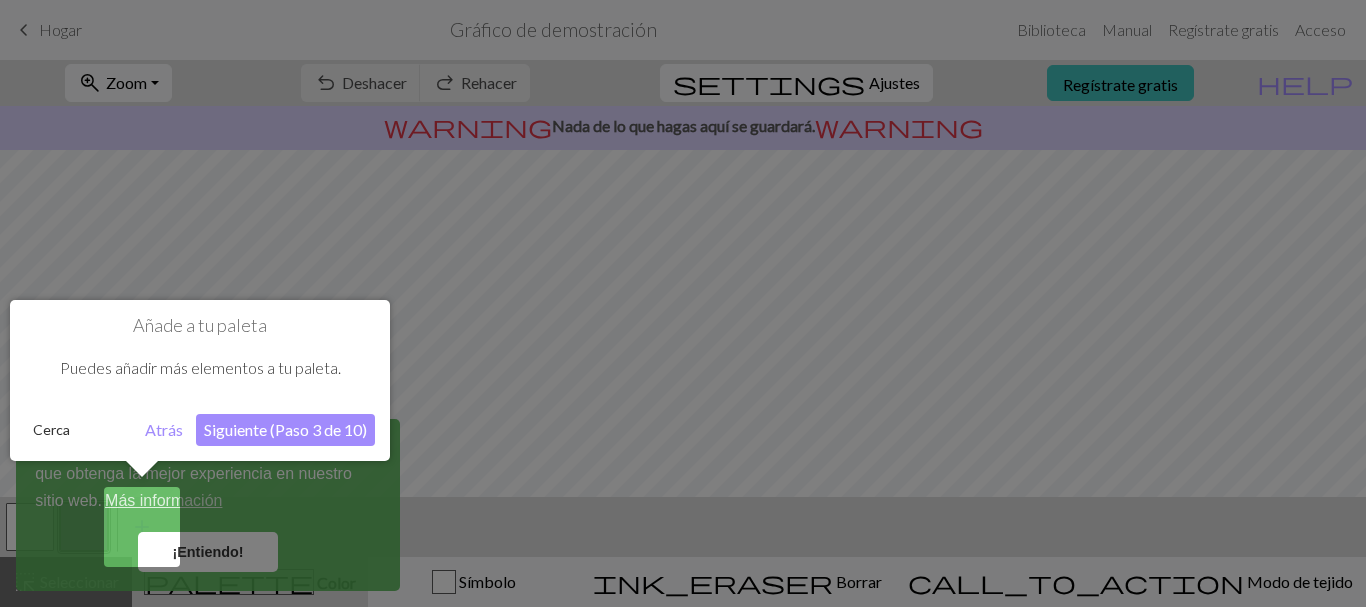 click on "Siguiente (Paso 3 de 10)" at bounding box center (285, 429) 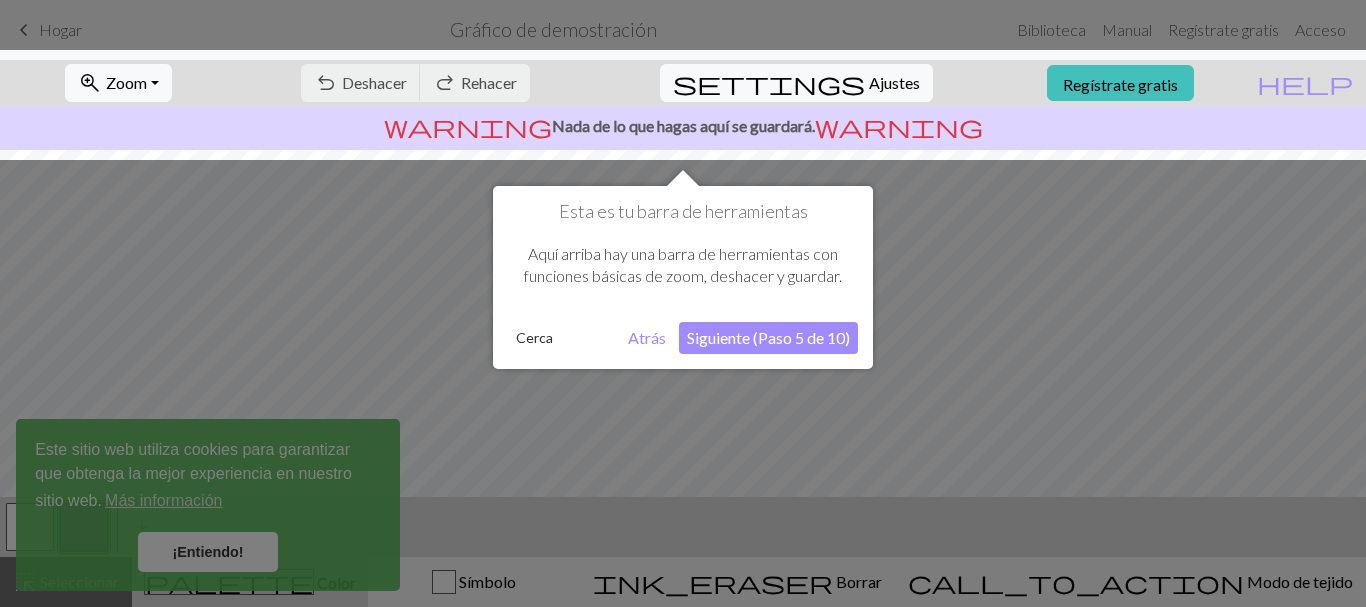 click on "Siguiente (Paso 5 de 10)" at bounding box center (768, 337) 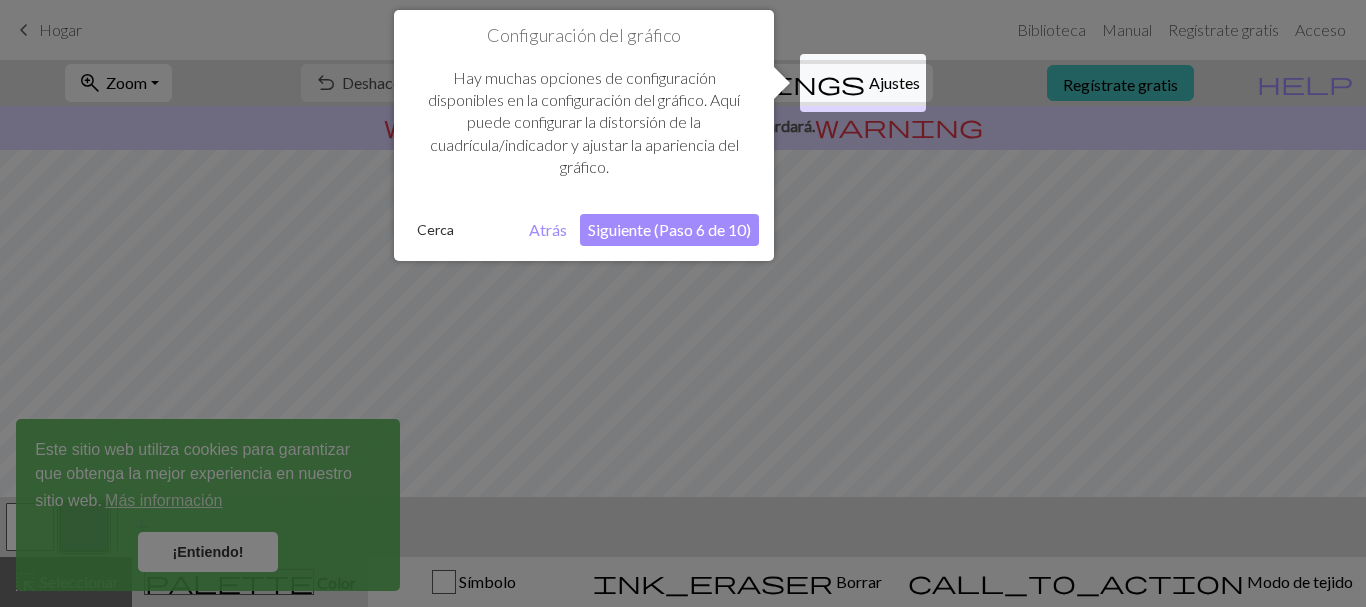 click on "Siguiente (Paso 6 de 10)" at bounding box center [669, 229] 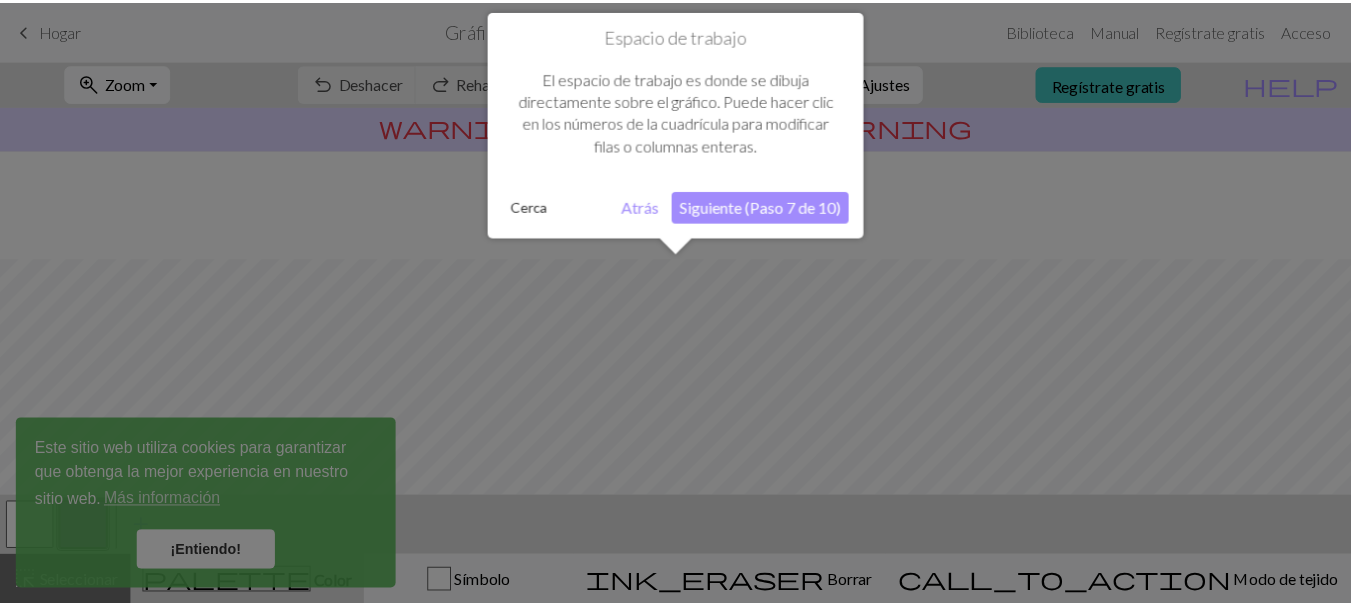 scroll, scrollTop: 120, scrollLeft: 0, axis: vertical 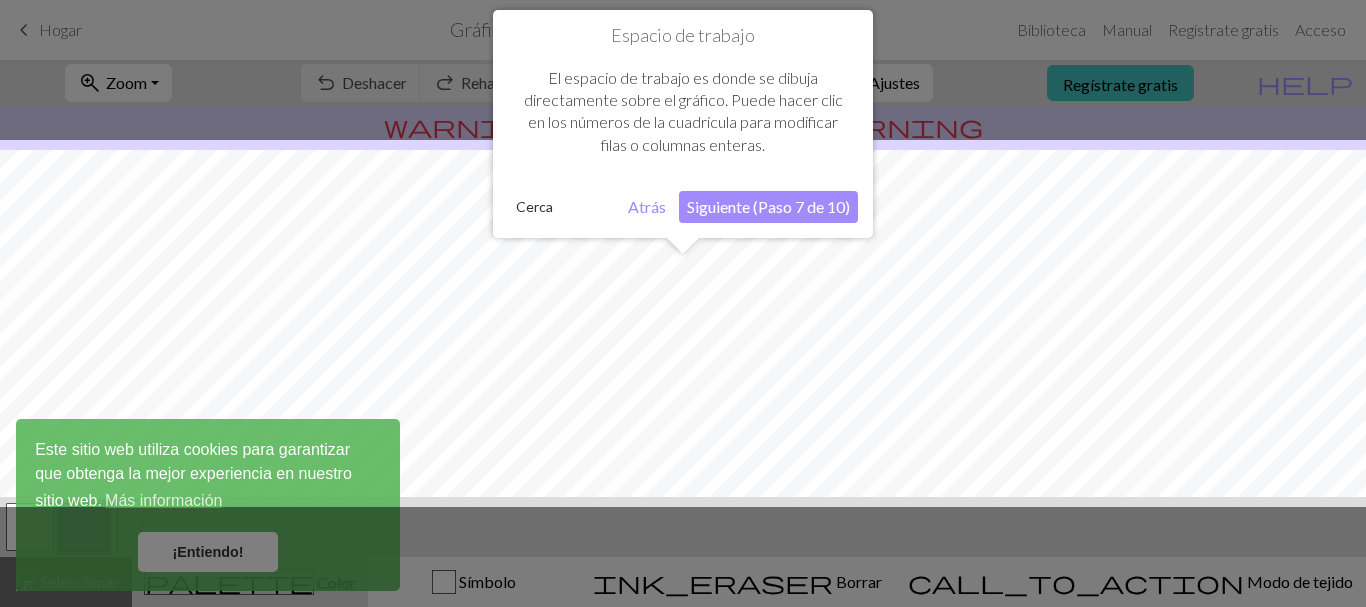 click on "Siguiente (Paso 7 de 10)" at bounding box center [768, 206] 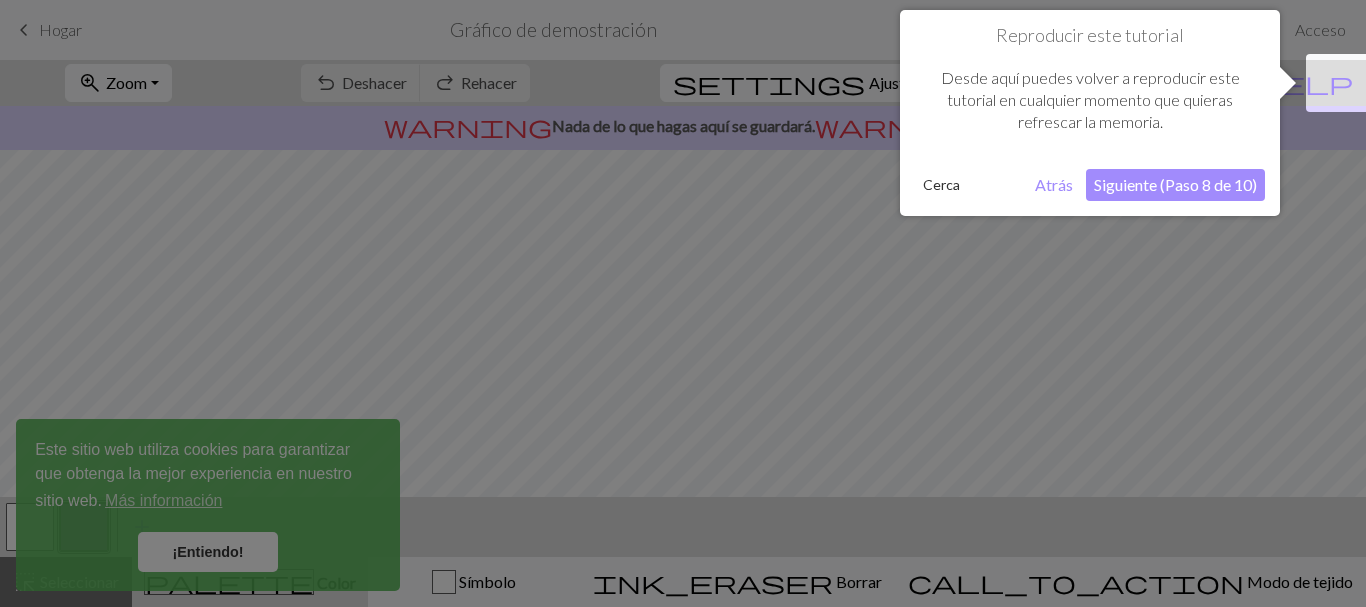 click on "Siguiente (Paso 8 de 10)" at bounding box center (1175, 184) 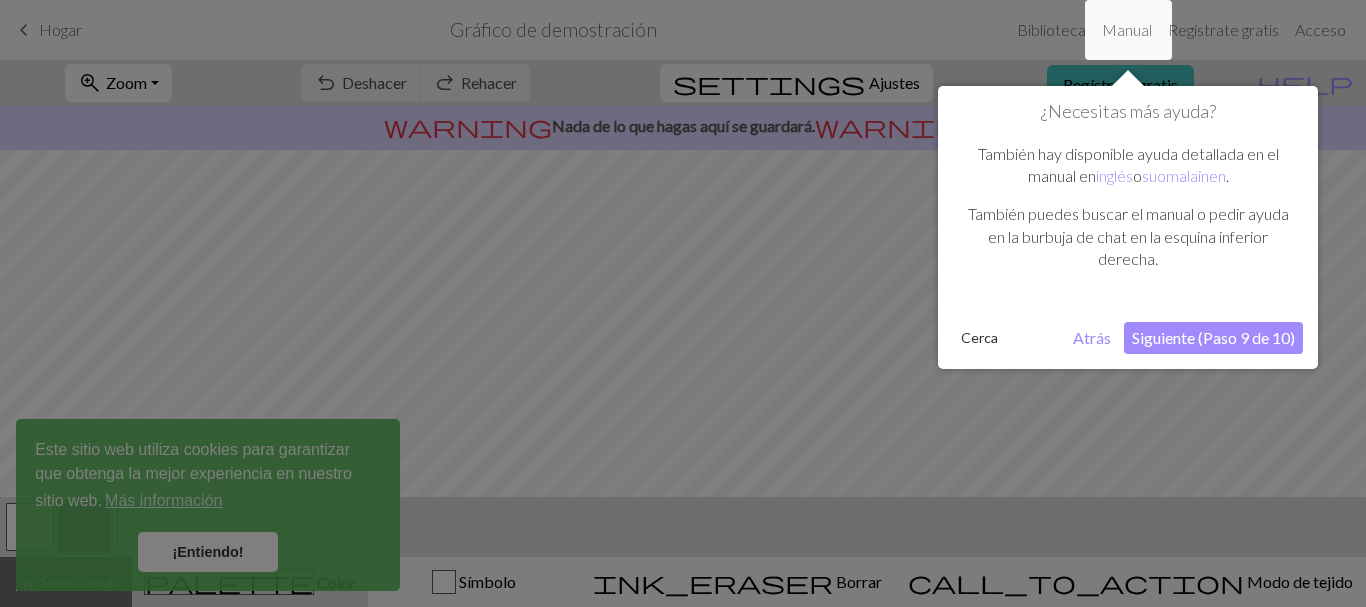 click on "Siguiente (Paso 9 de 10)" at bounding box center [1213, 337] 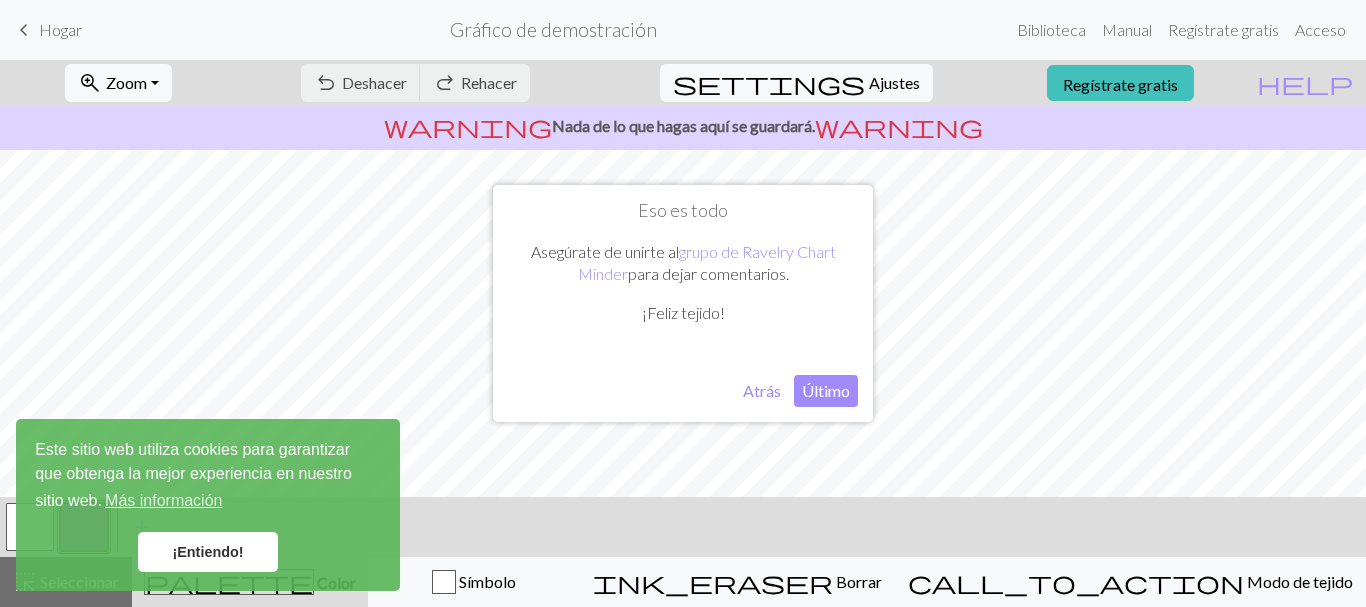 click on "Último" at bounding box center (826, 390) 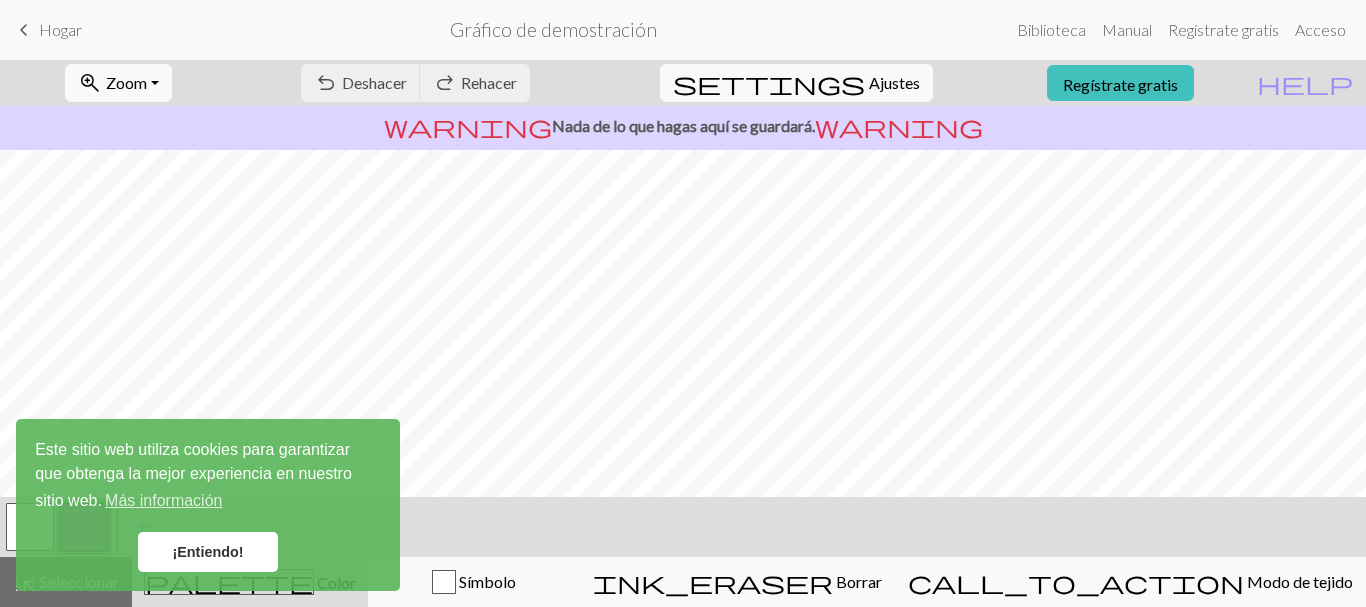 click on "¡Entiendo!" at bounding box center [207, 552] 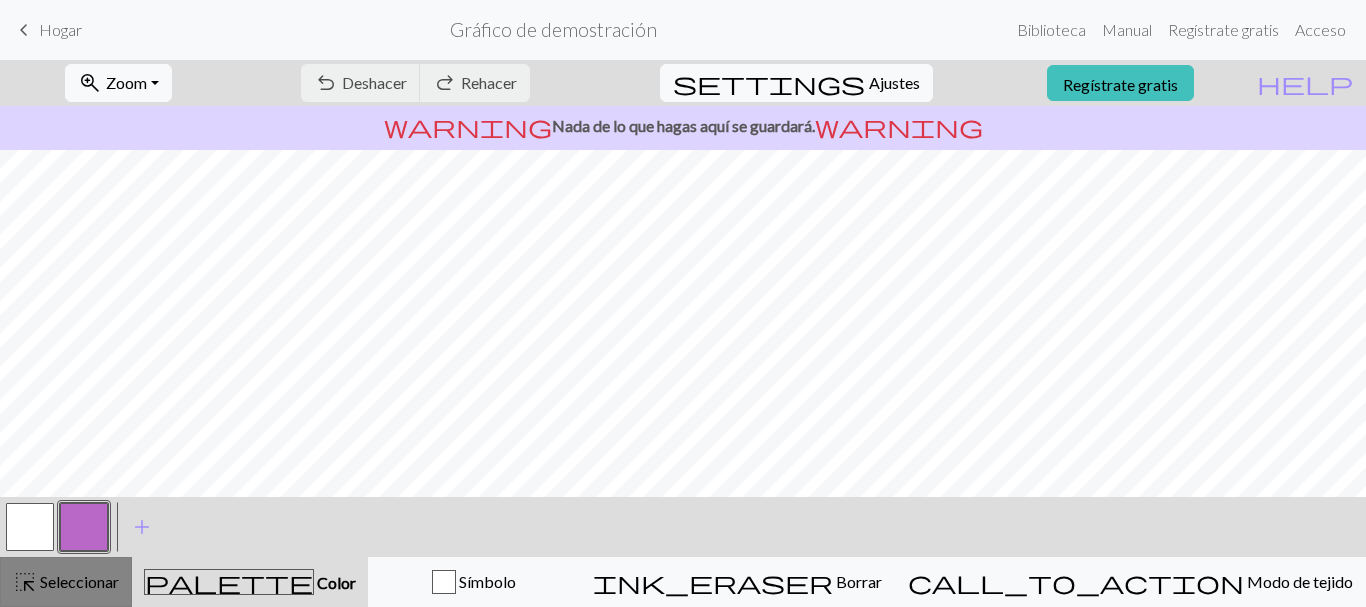 click on "highlight_alt" at bounding box center [25, 582] 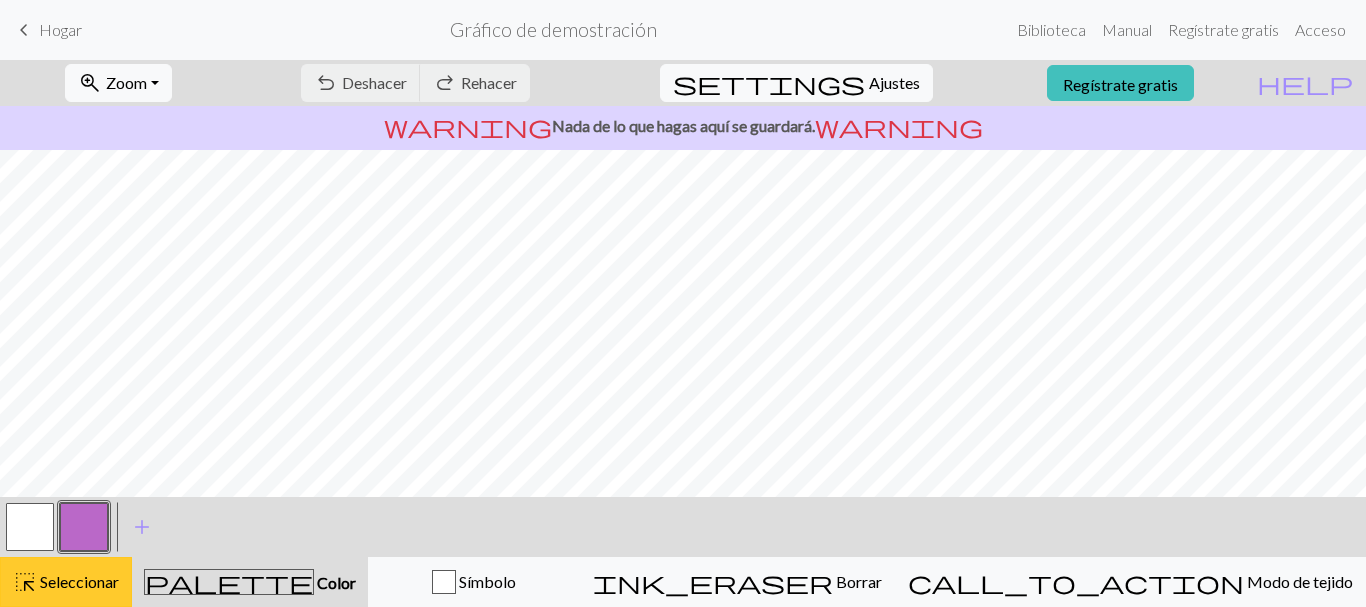 click on "highlight_alt" at bounding box center (25, 582) 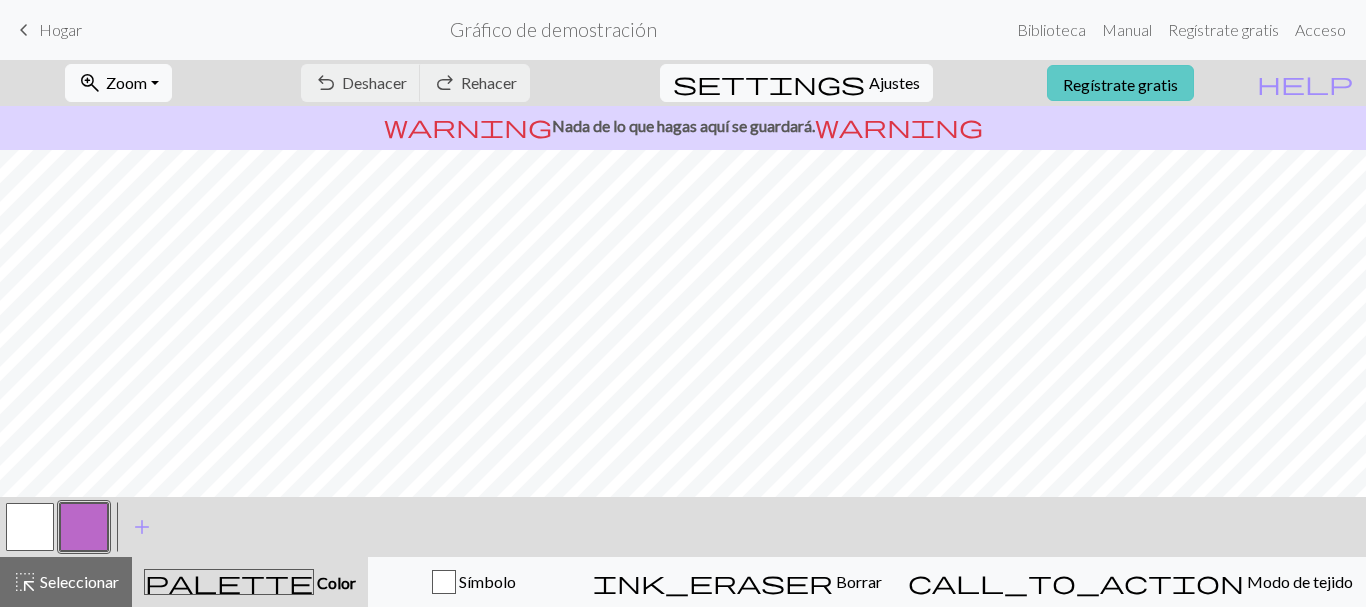 click on "Regístrate gratis" at bounding box center [1120, 83] 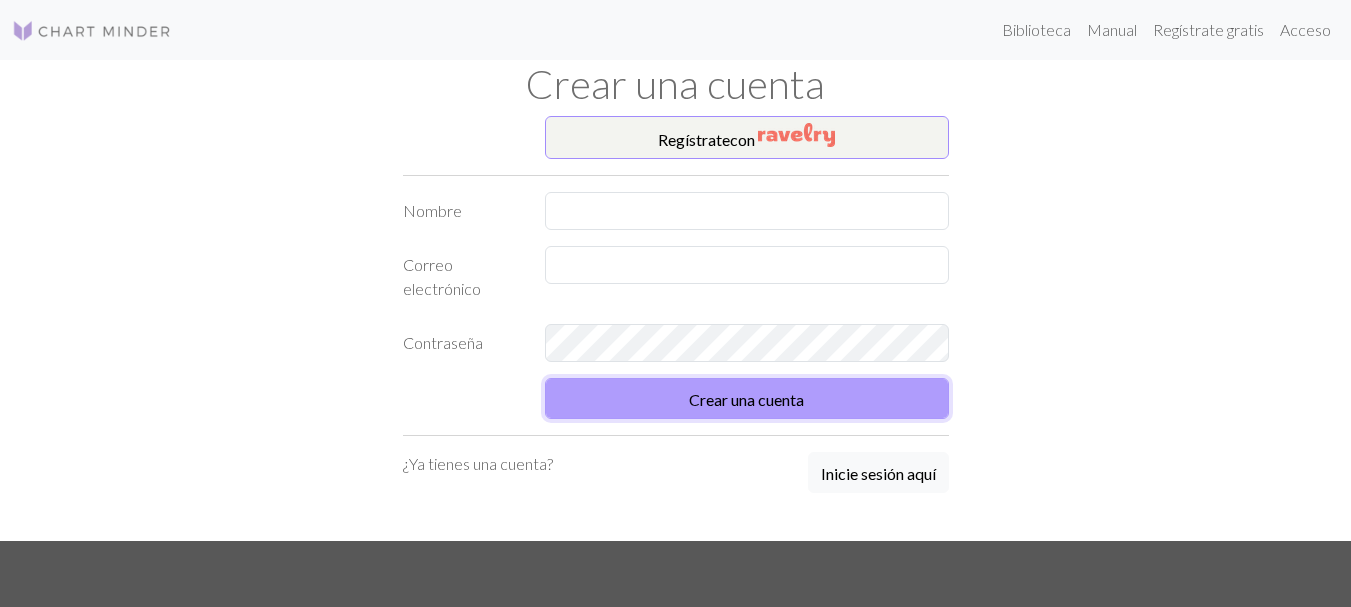 click on "Crear una cuenta" at bounding box center (747, 398) 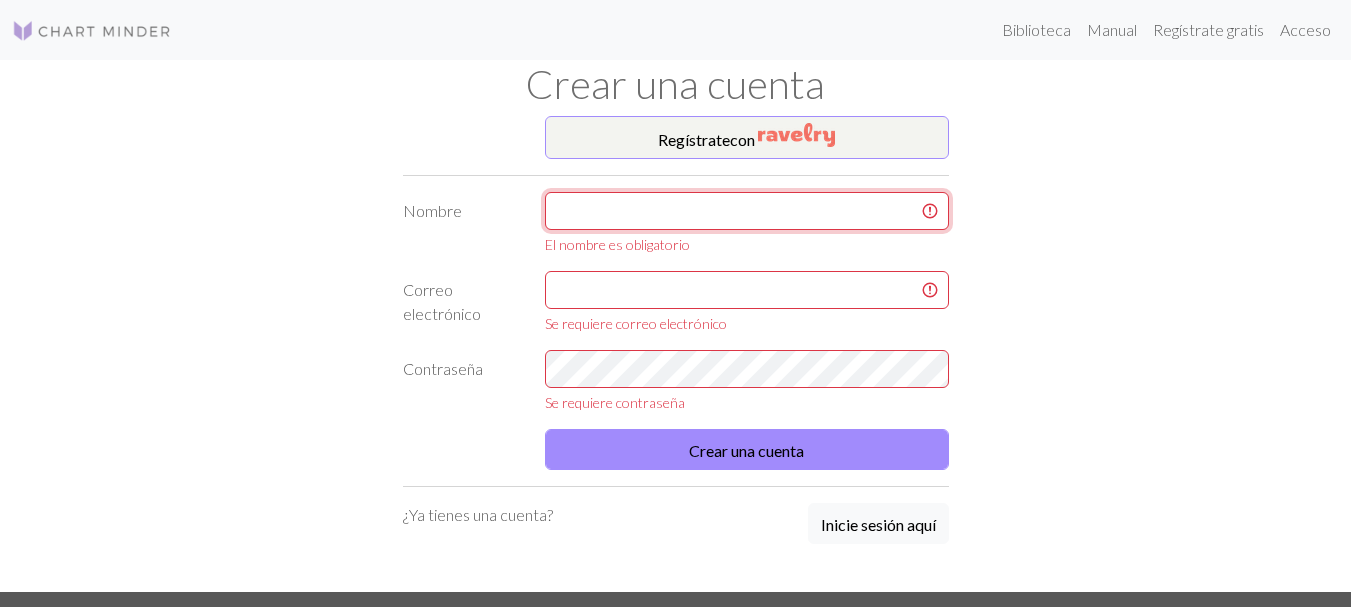 click at bounding box center [747, 211] 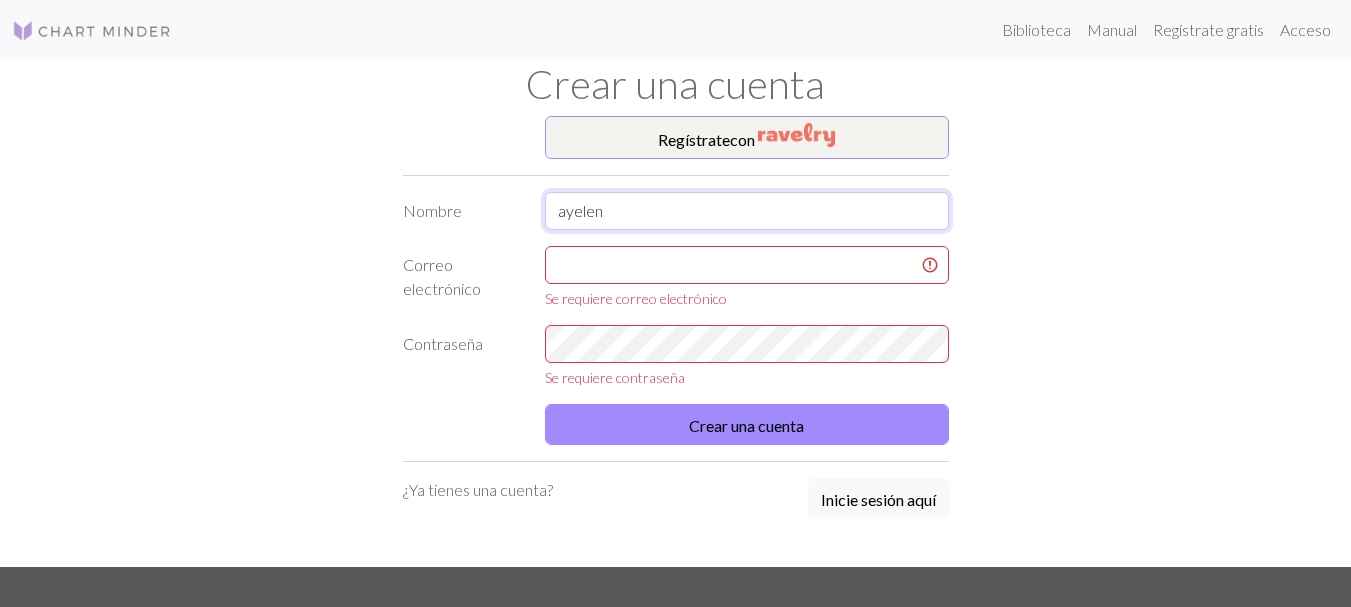 type on "ayelen" 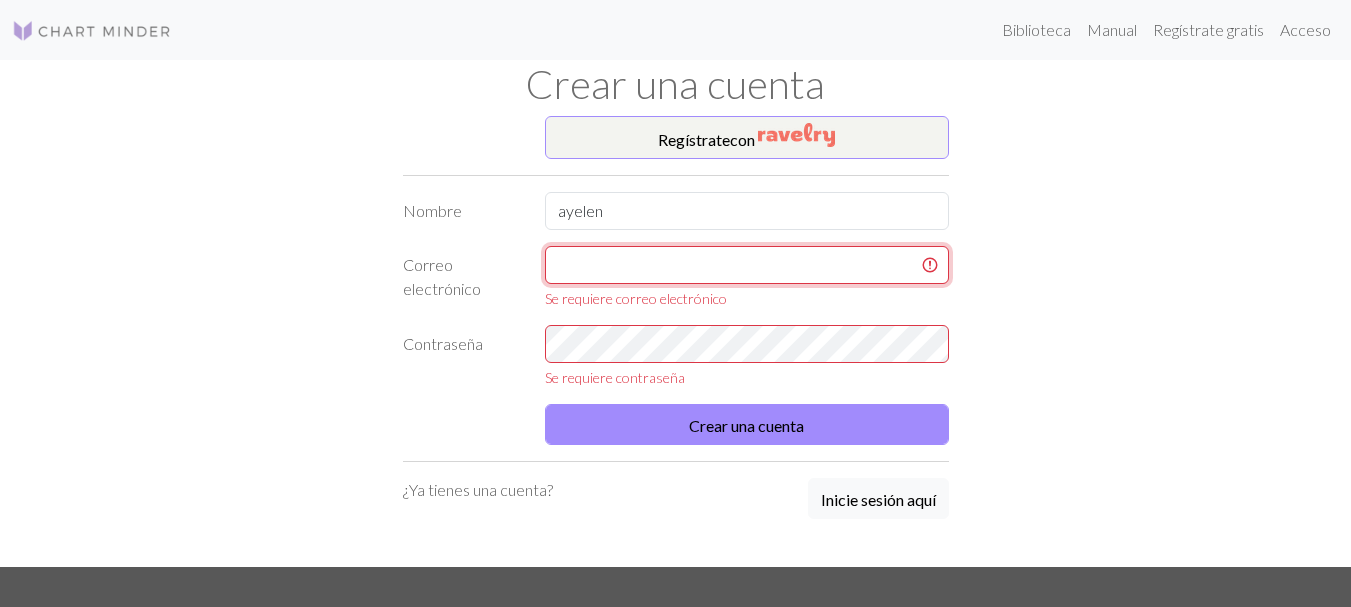 click at bounding box center [747, 265] 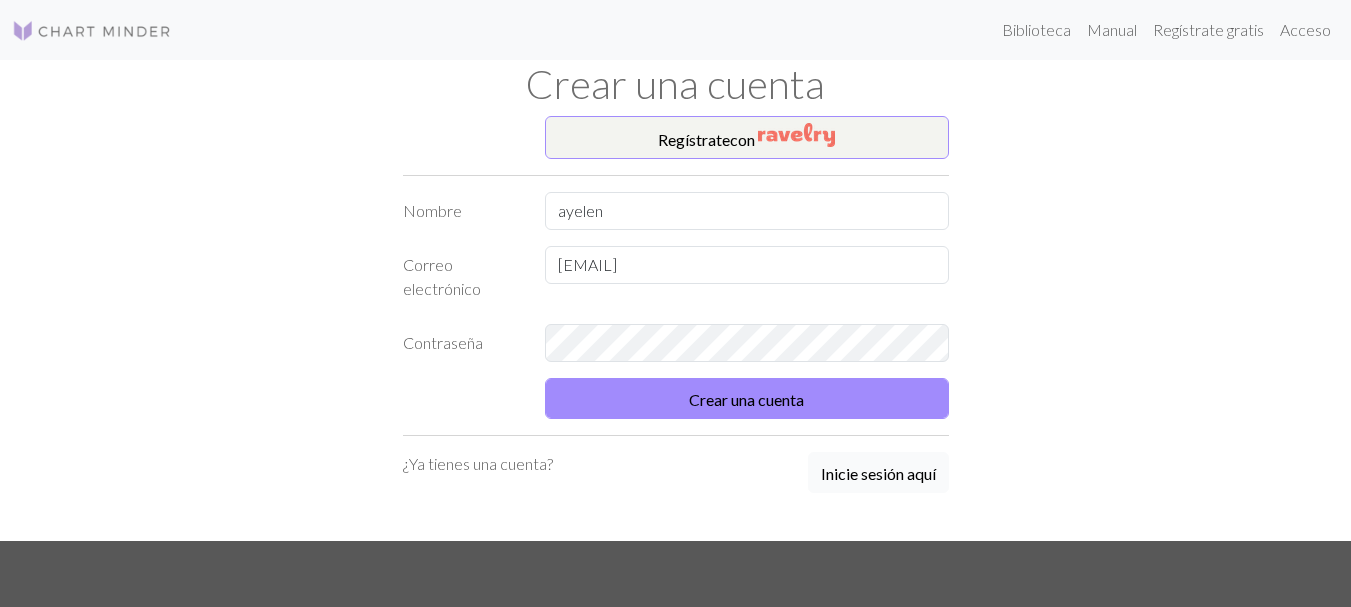 click on "Inicie sesión aquí" at bounding box center [878, 473] 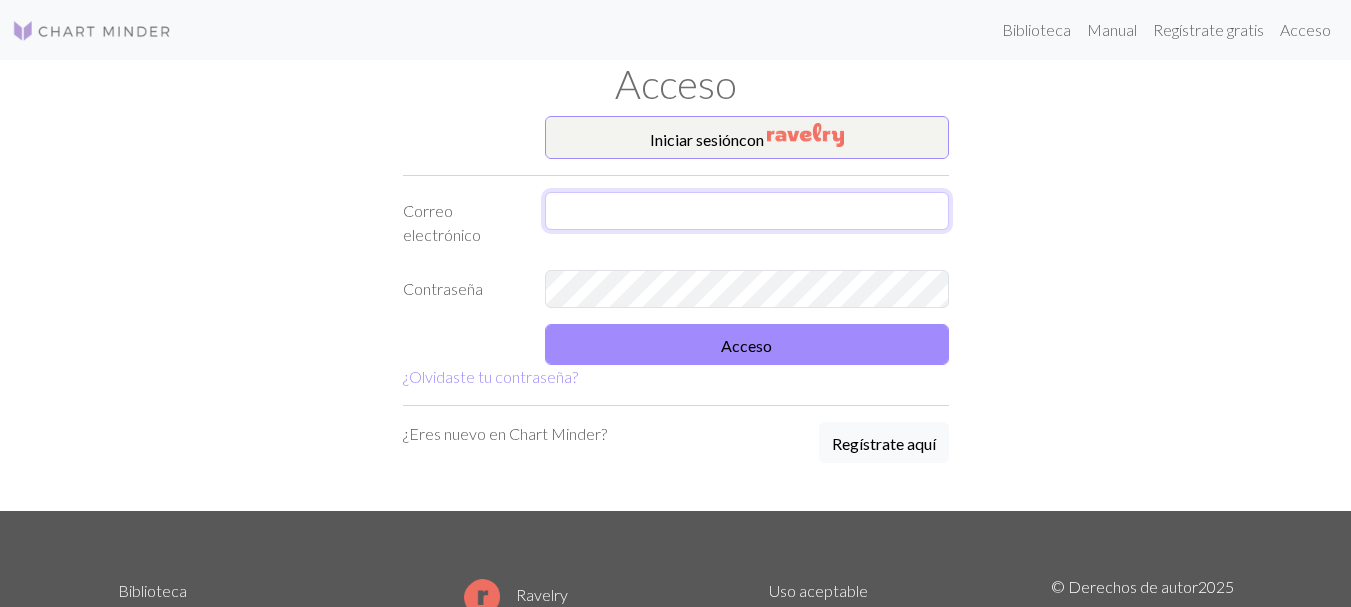 type on "[EMAIL]" 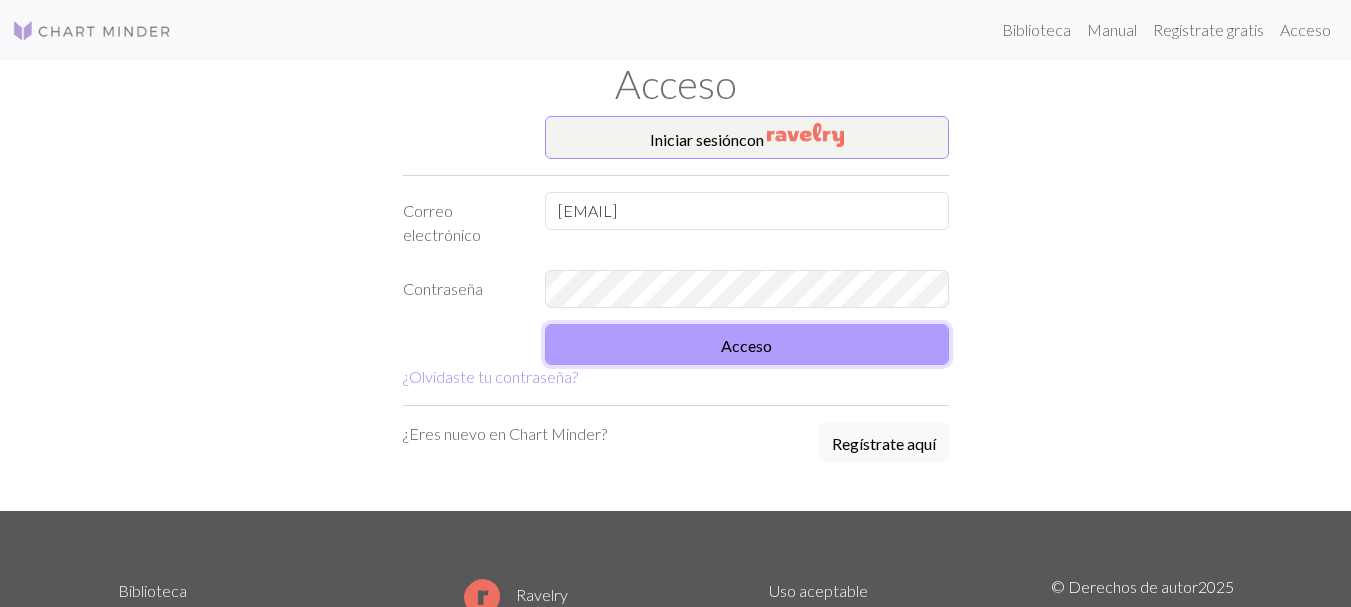 click on "Acceso" at bounding box center (746, 345) 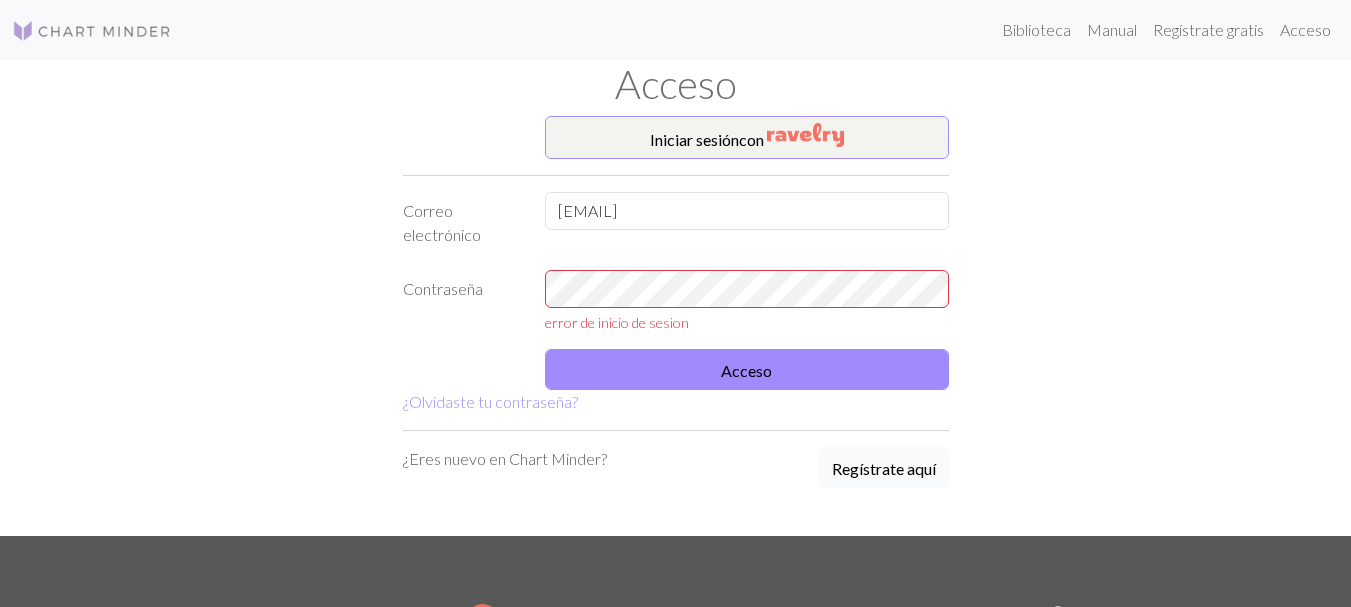 click on "Regístrate aquí" at bounding box center (884, 466) 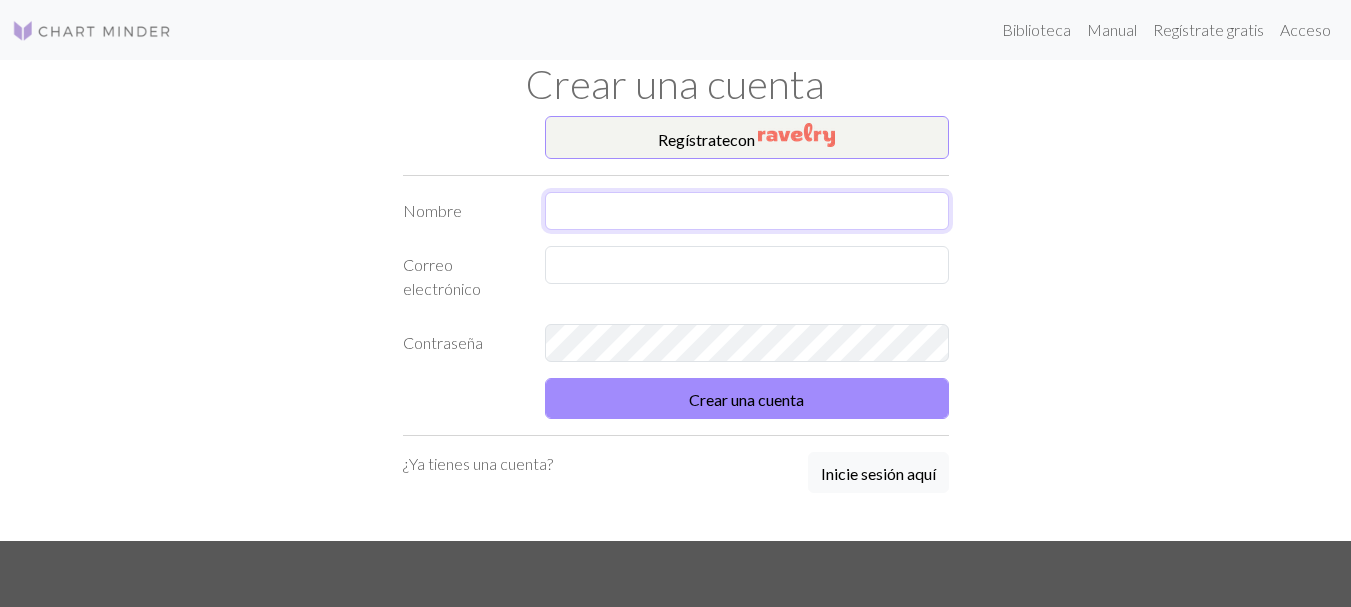 click at bounding box center [747, 211] 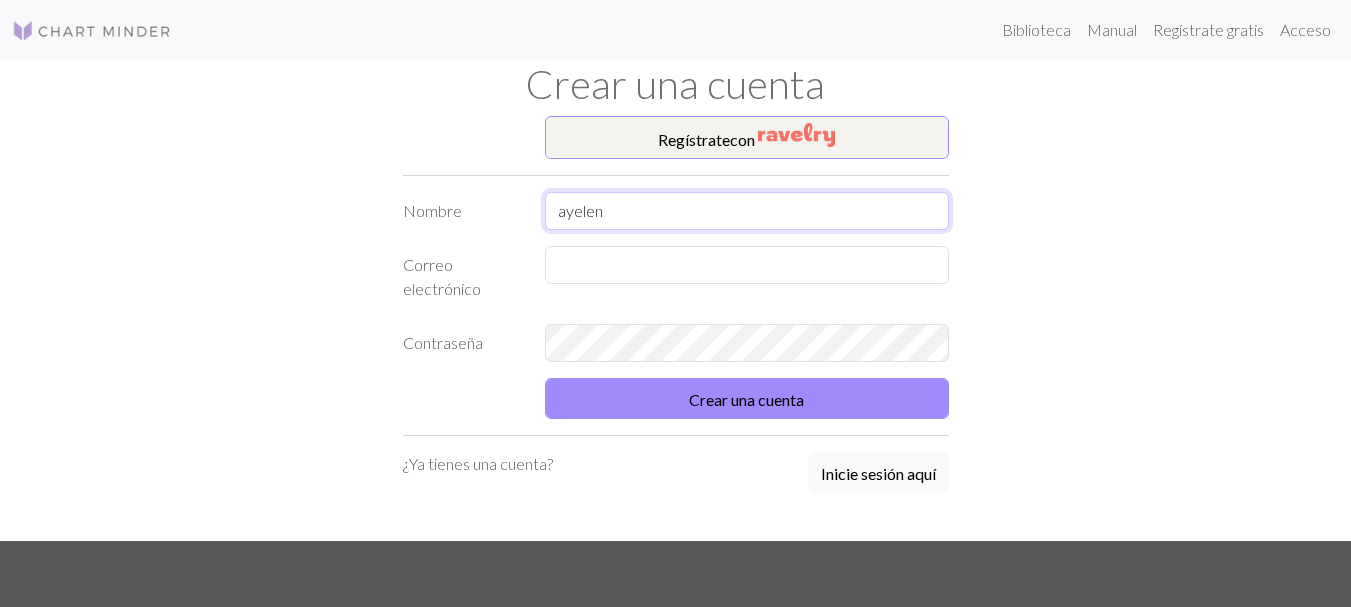 type on "ayelen" 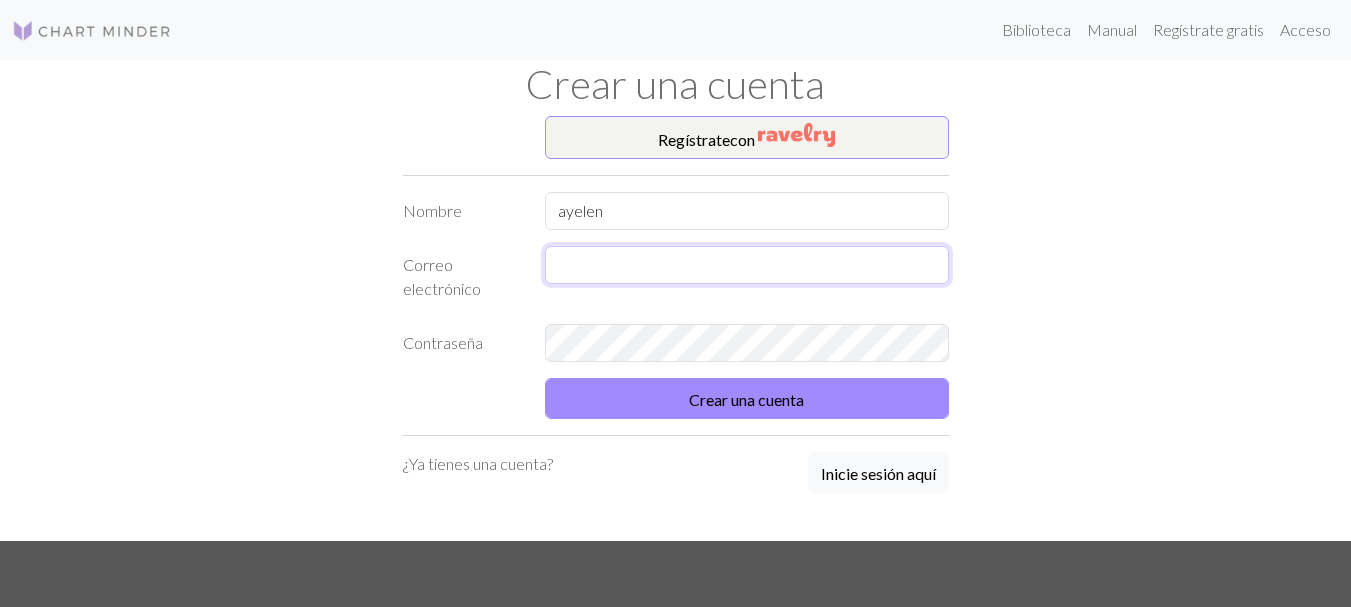 click at bounding box center (747, 265) 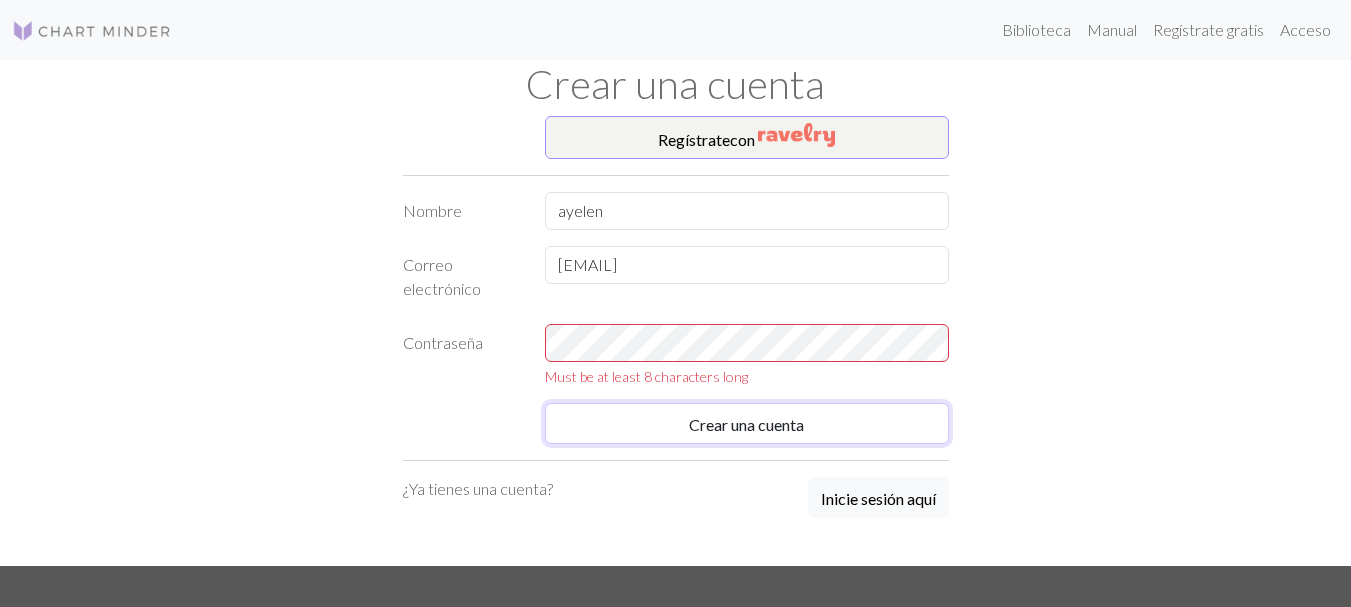 click on "Nombre [FIRST] Correo electrónico [EMAIL] Contraseña Must be at least 8 characters long Crear una cuenta" at bounding box center (676, 318) 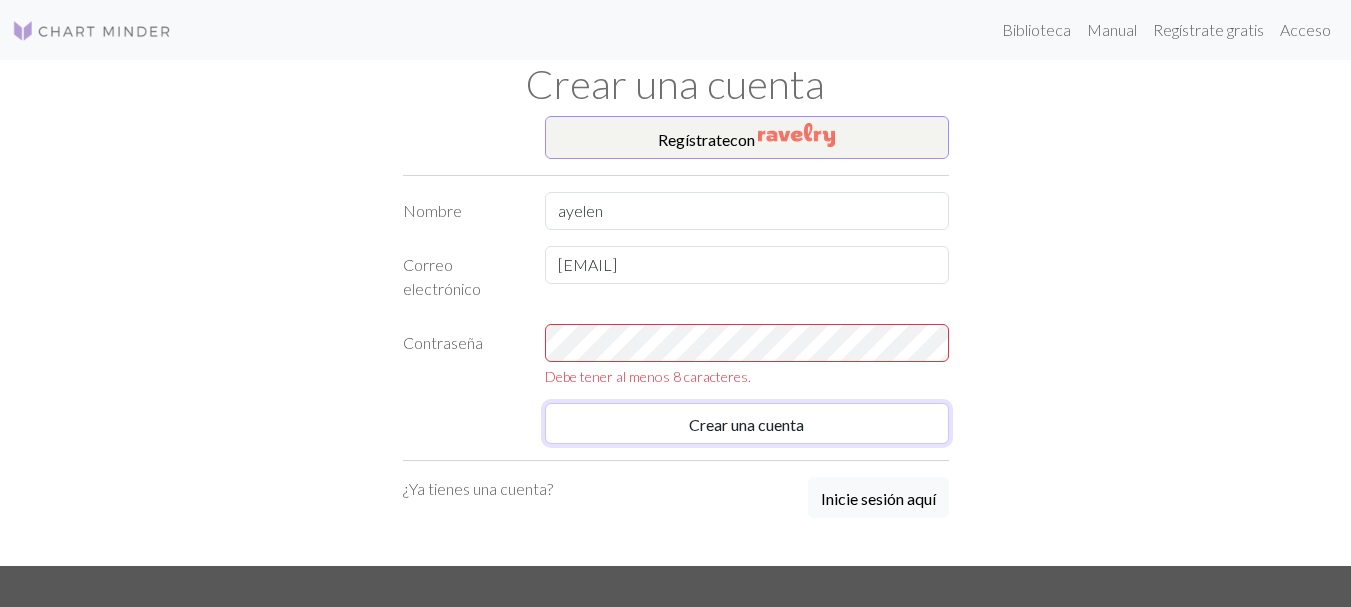 type 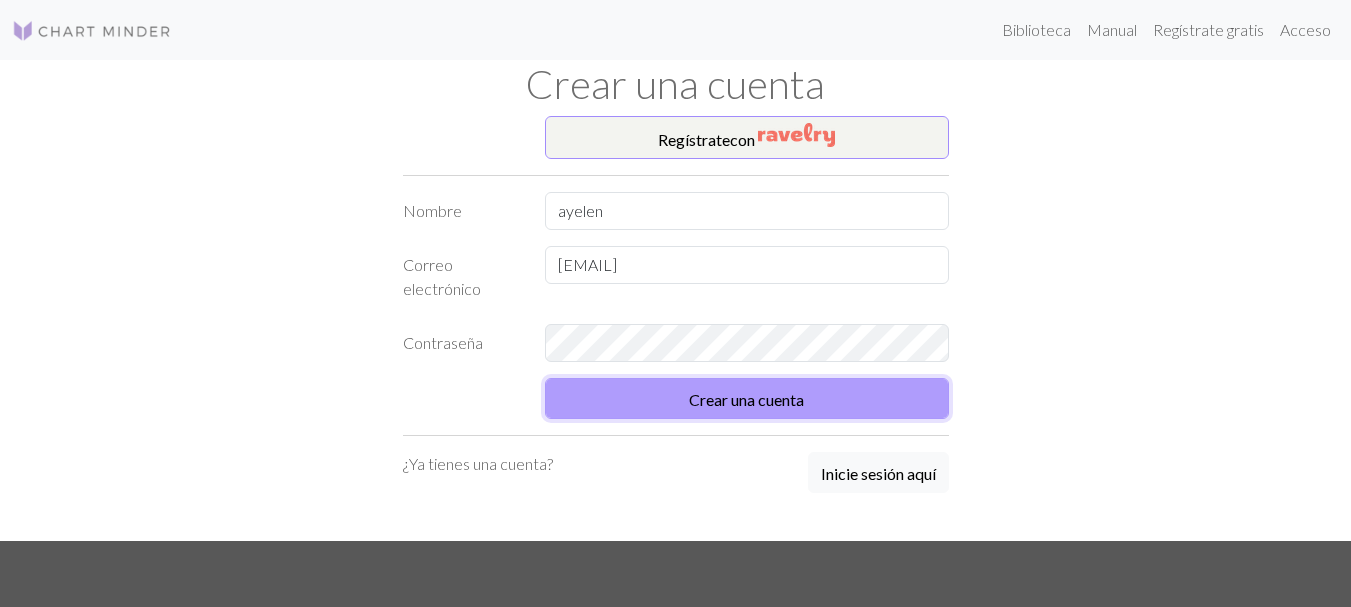 click on "Crear una cuenta" at bounding box center [746, 399] 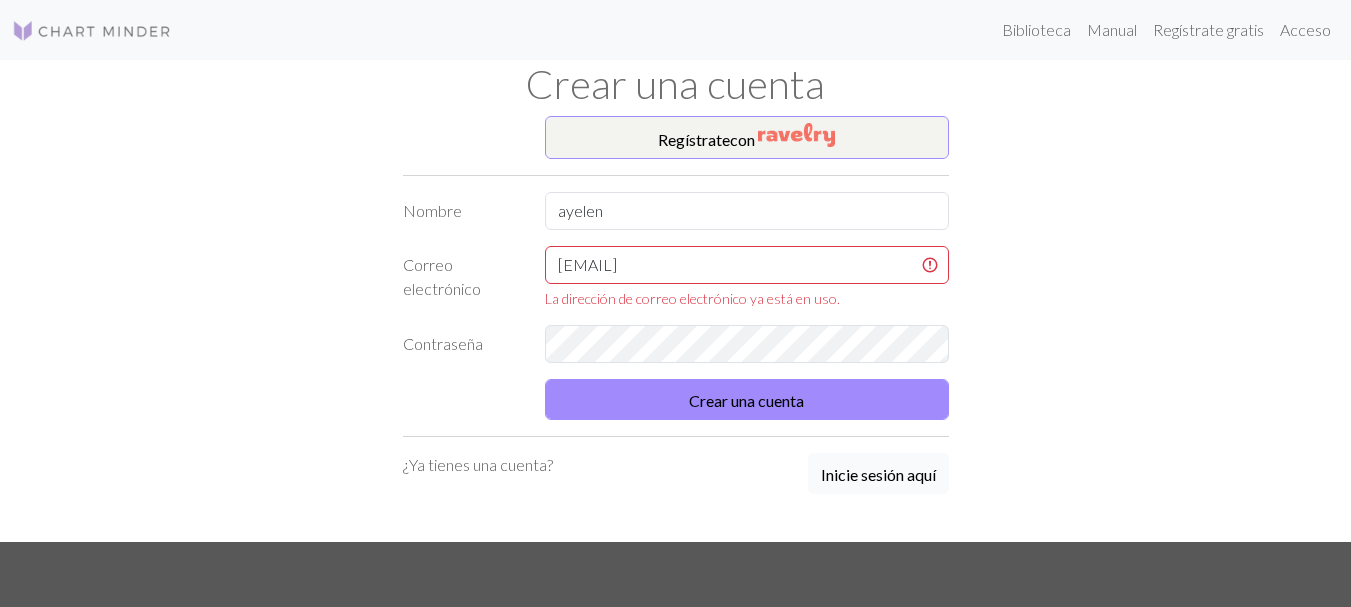 click on "Inicie sesión aquí" at bounding box center [878, 474] 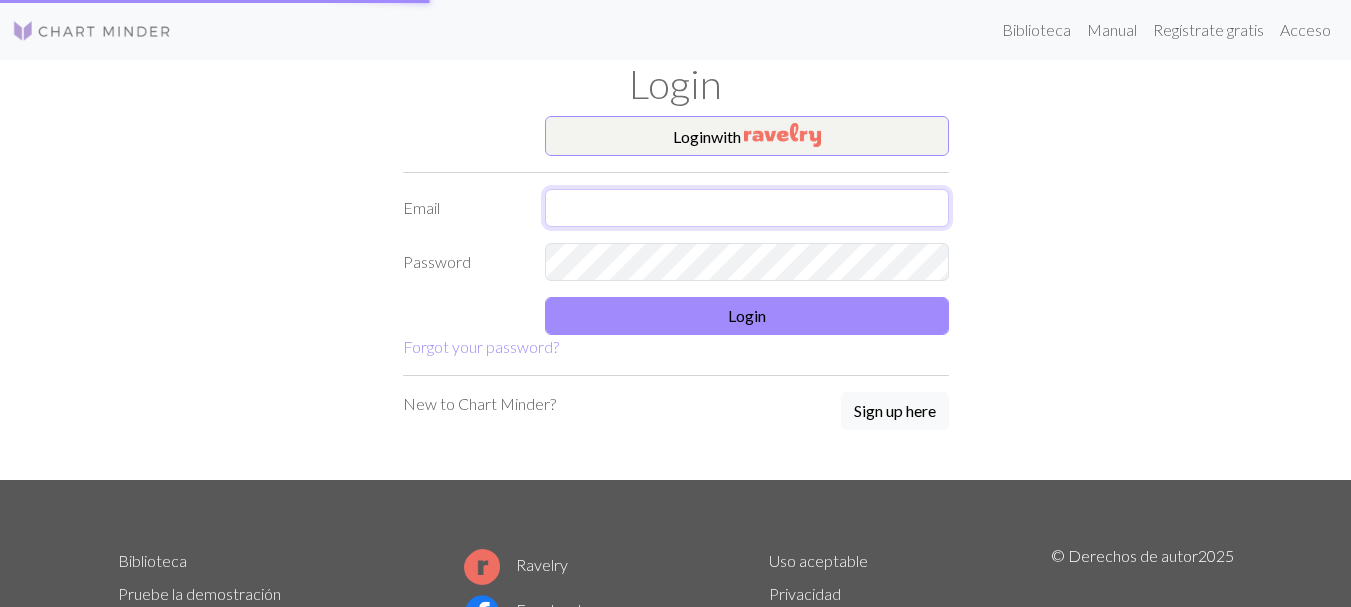 type on "[EMAIL]" 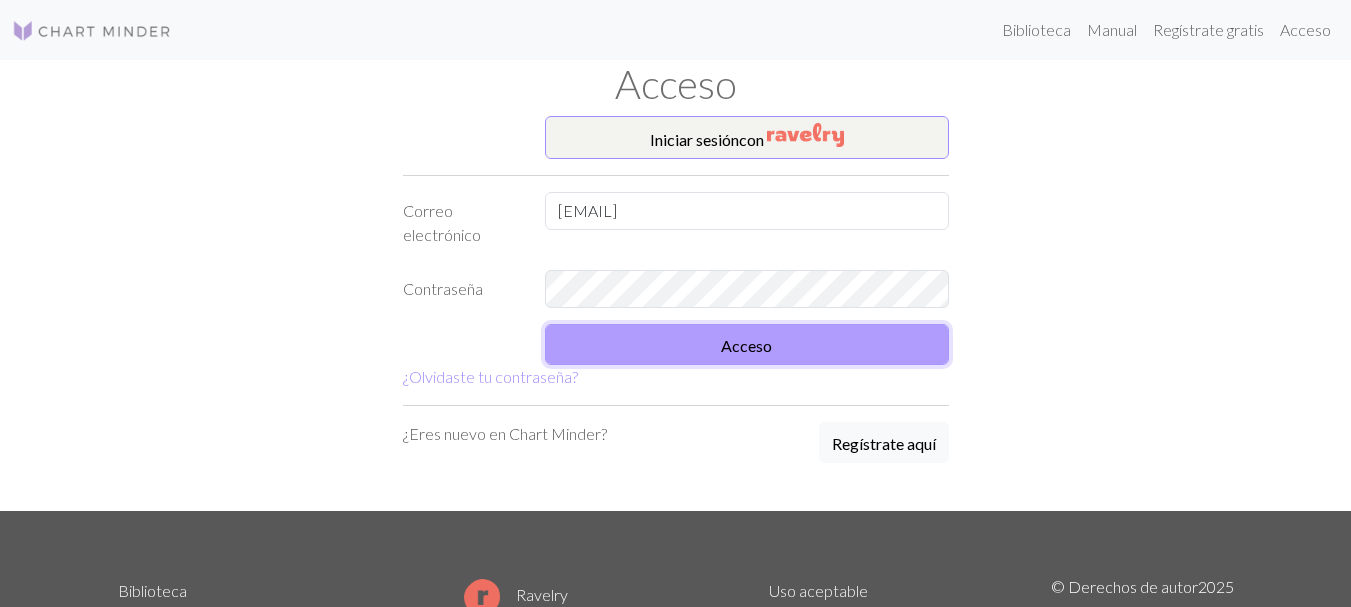 click on "Acceso" at bounding box center [747, 344] 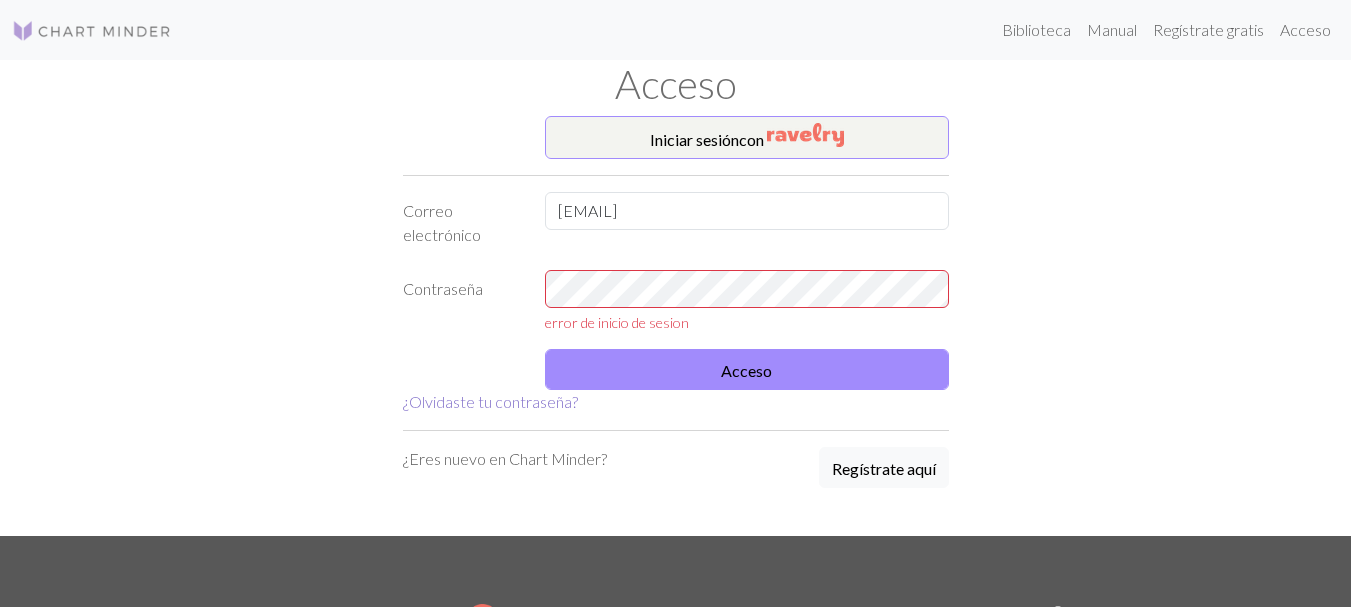 click on "¿Olvidaste tu contraseña?" at bounding box center (490, 401) 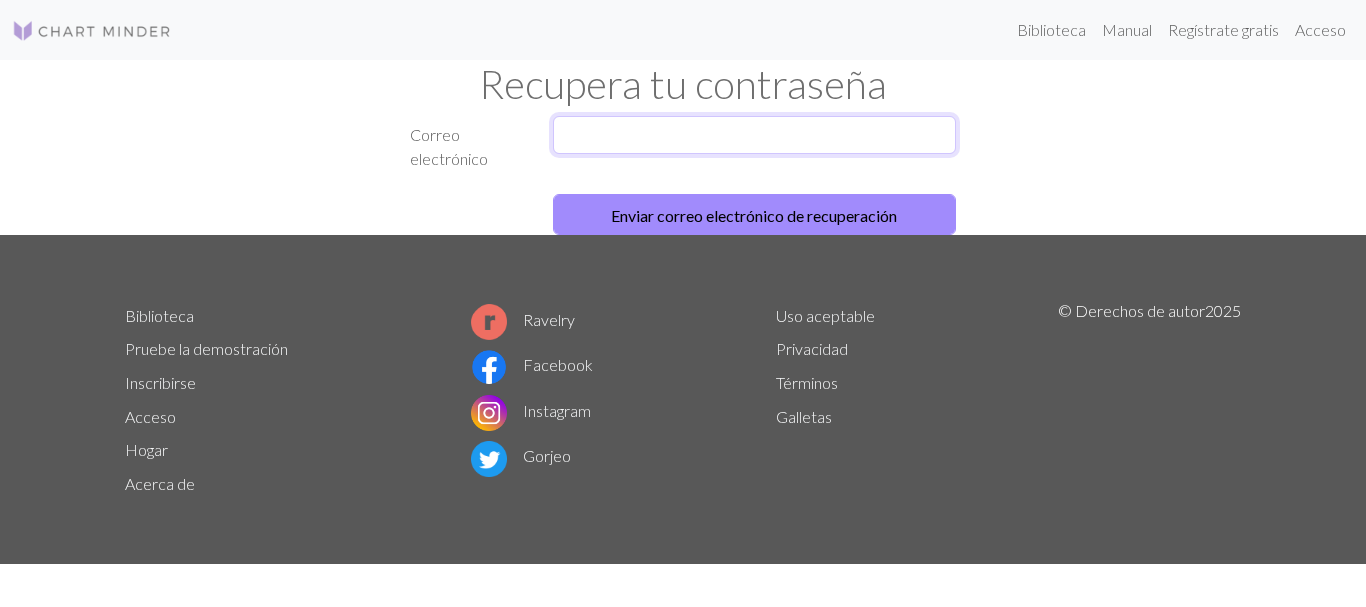 click at bounding box center (755, 135) 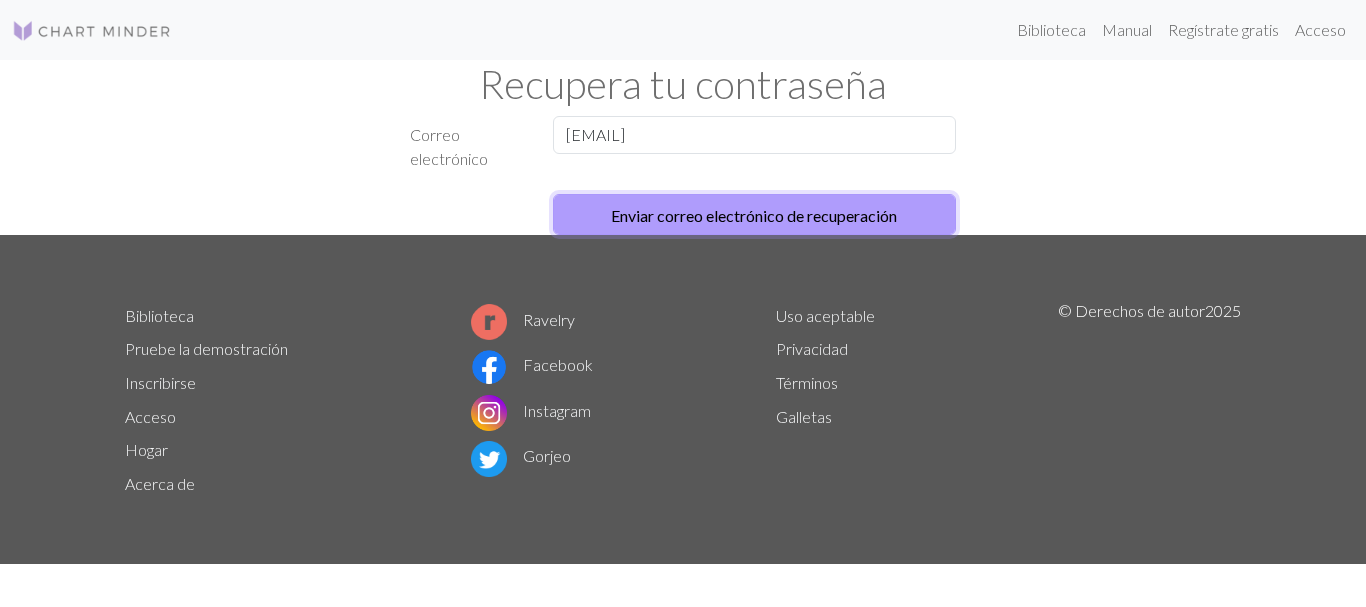 click on "Enviar correo electrónico de recuperación" at bounding box center [754, 215] 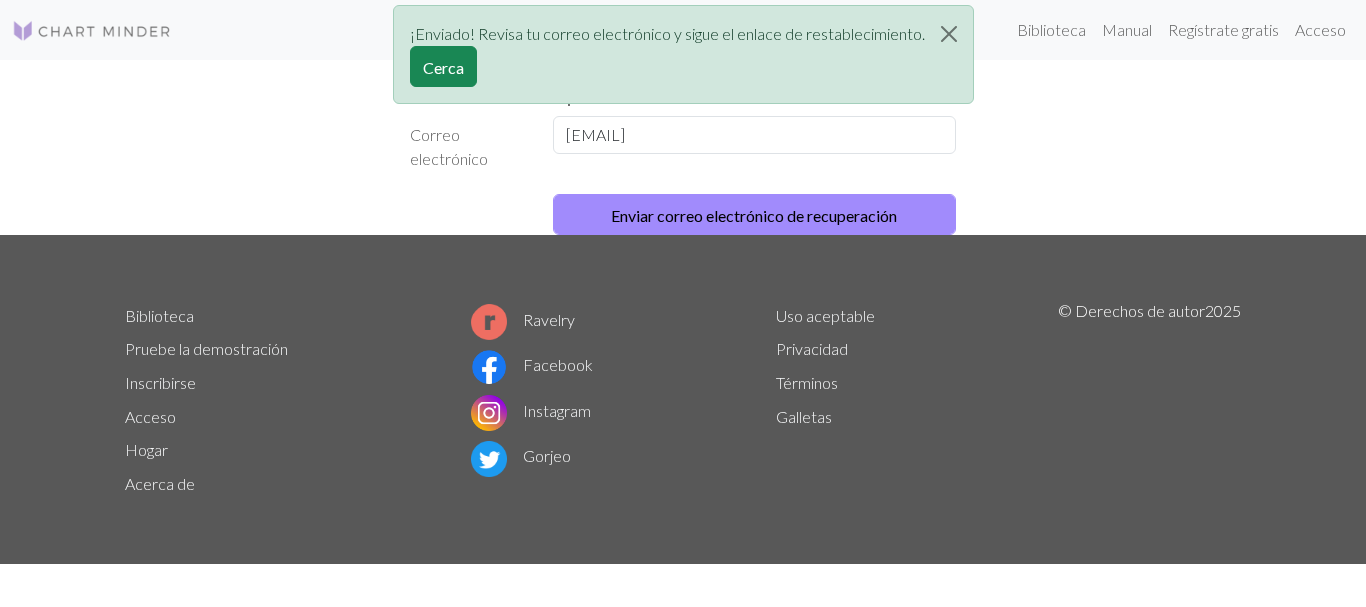 click on "¡Enviado! Revisa tu correo electrónico y sigue el enlace de restablecimiento. Cerca" at bounding box center (683, 60) 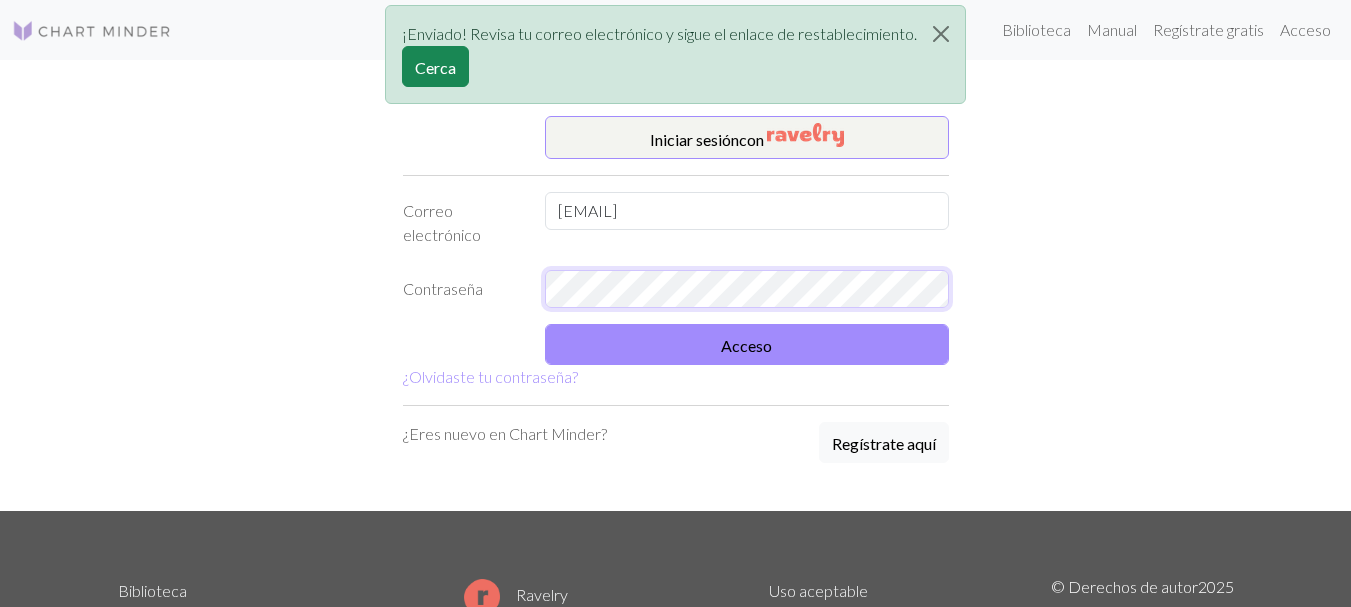 click on "Contraseña" at bounding box center [676, 289] 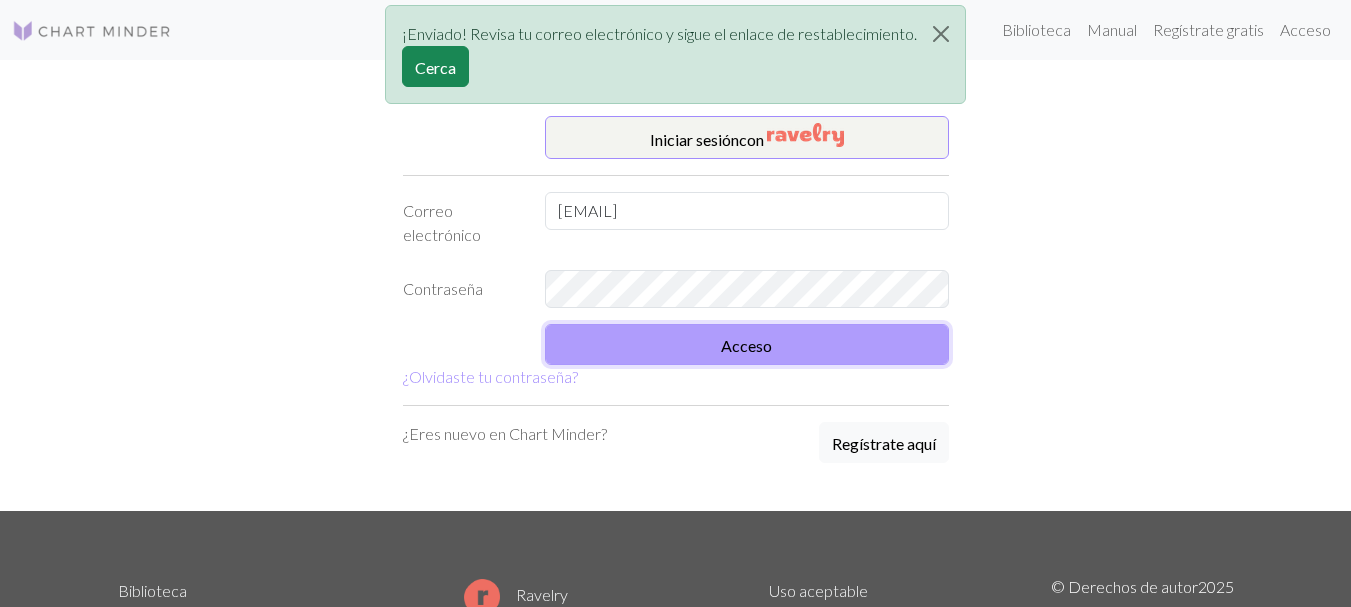 click on "Acceso" at bounding box center (747, 344) 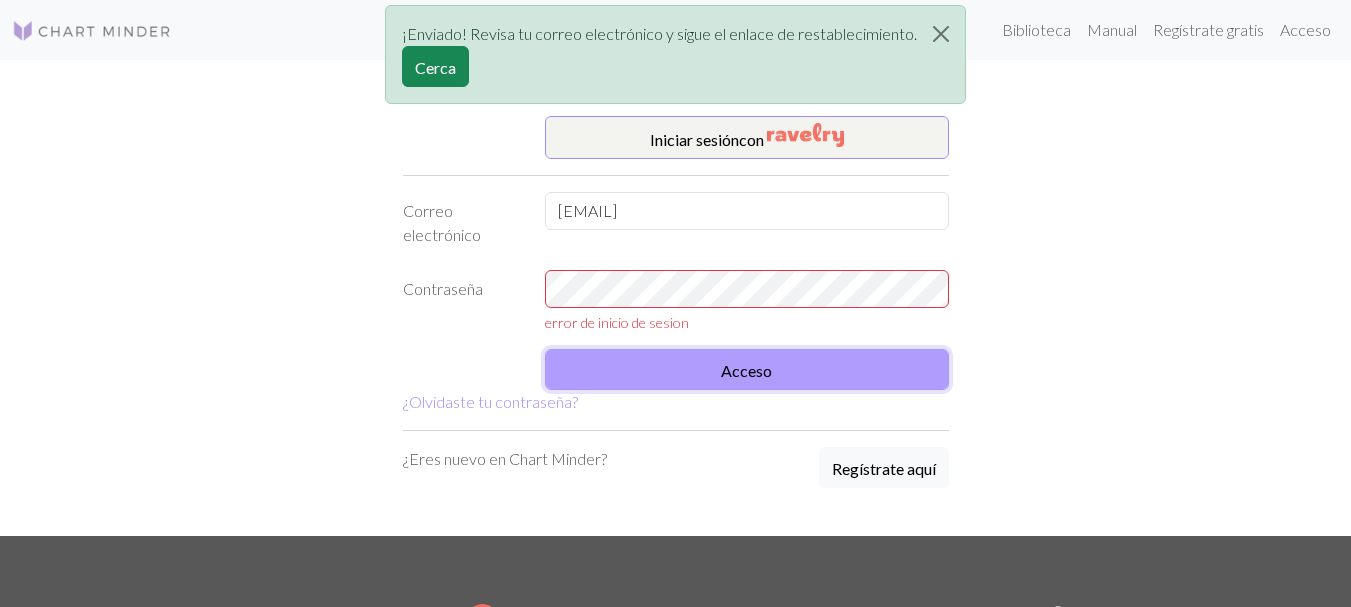 click on "Acceso" at bounding box center (747, 369) 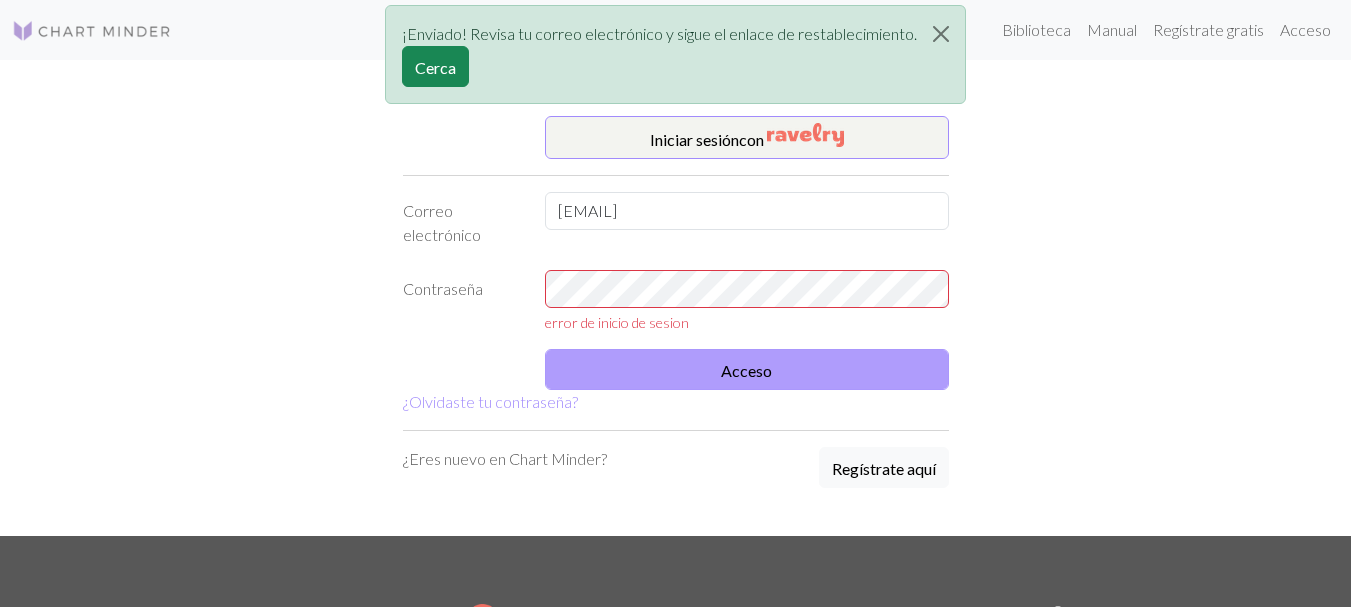 click on "Iniciar sesión  con   Correo electrónico [EMAIL] Contraseña error de inicio de sesion Acceso ¿Olvidaste tu contraseña?" at bounding box center [676, 265] 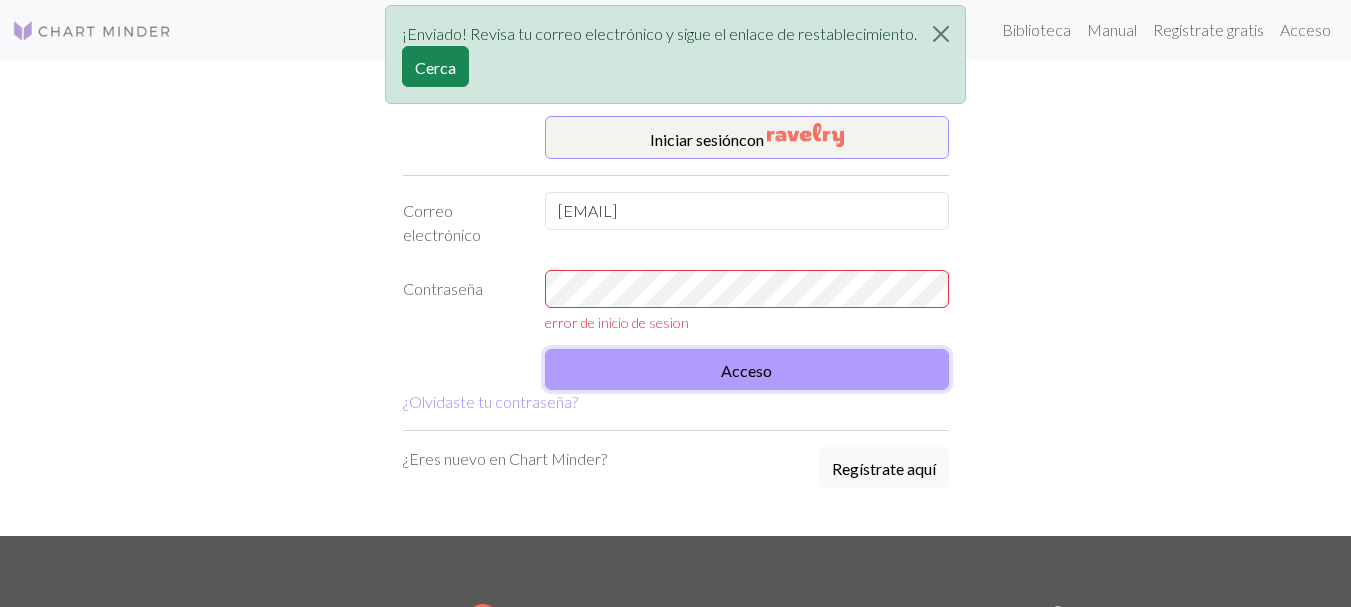 click on "Acceso" at bounding box center [747, 369] 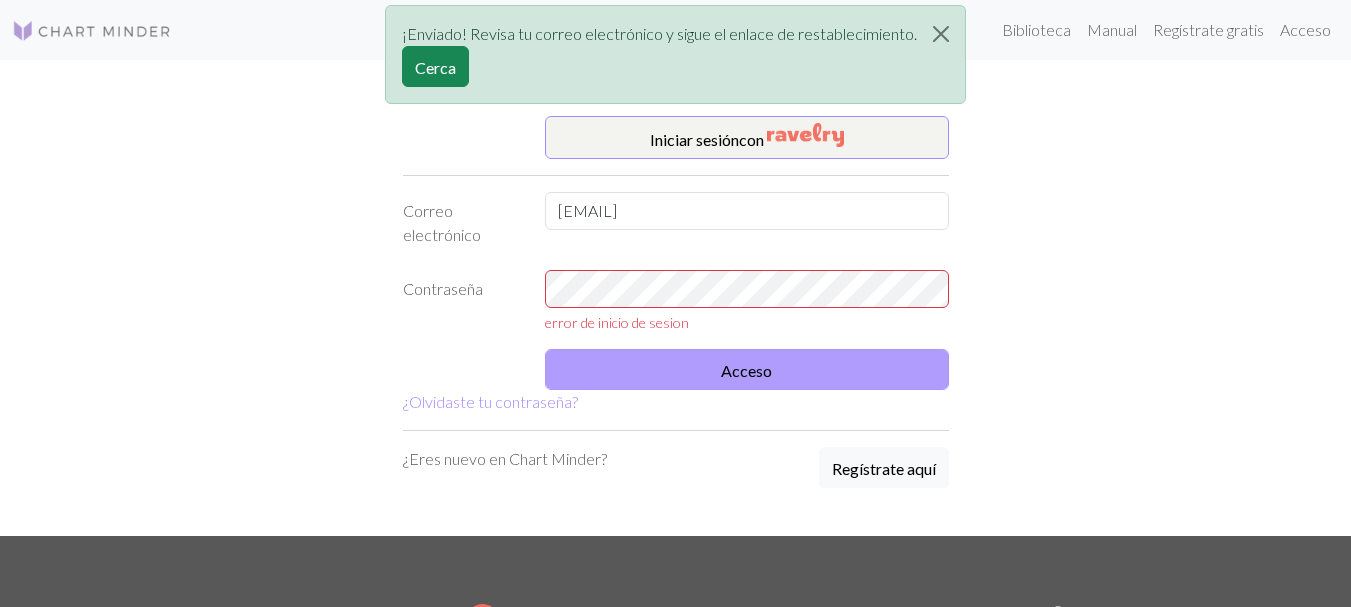 click on "Iniciar sesión  con   Correo electrónico [EMAIL] Contraseña error de inicio de sesion Acceso ¿Olvidaste tu contraseña?" at bounding box center [676, 265] 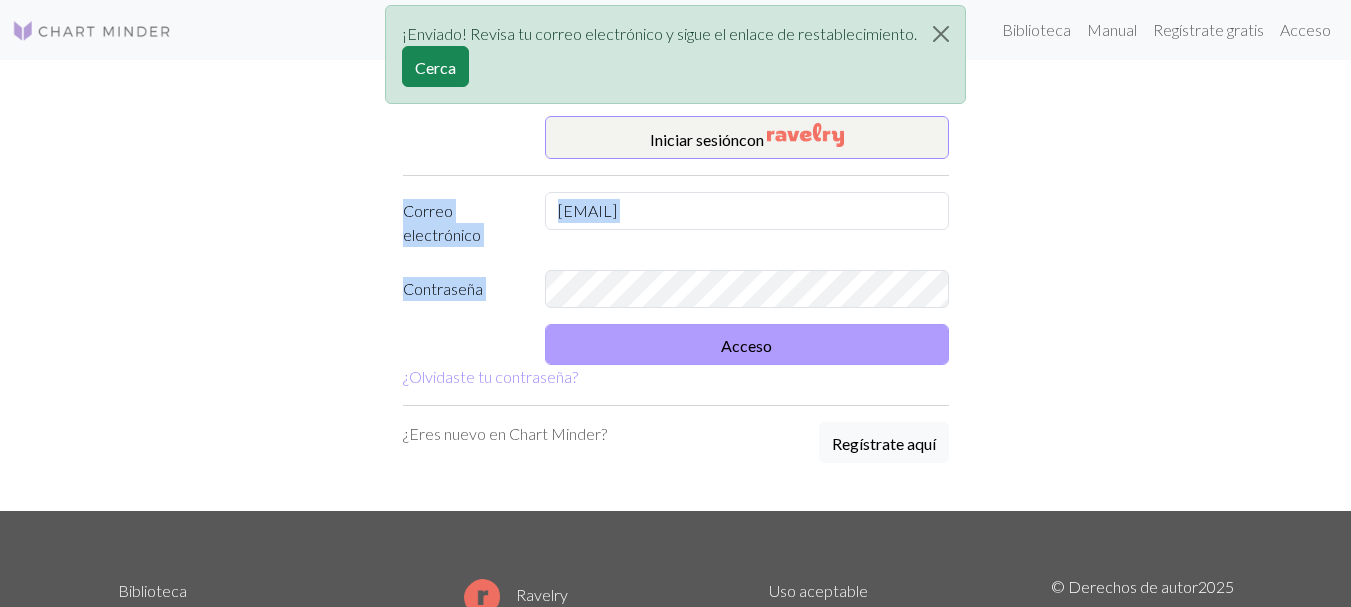 click on "Iniciar sesión  con   Correo electrónico [EMAIL] Contraseña Acceso ¿Olvidaste tu contraseña?" at bounding box center (676, 252) 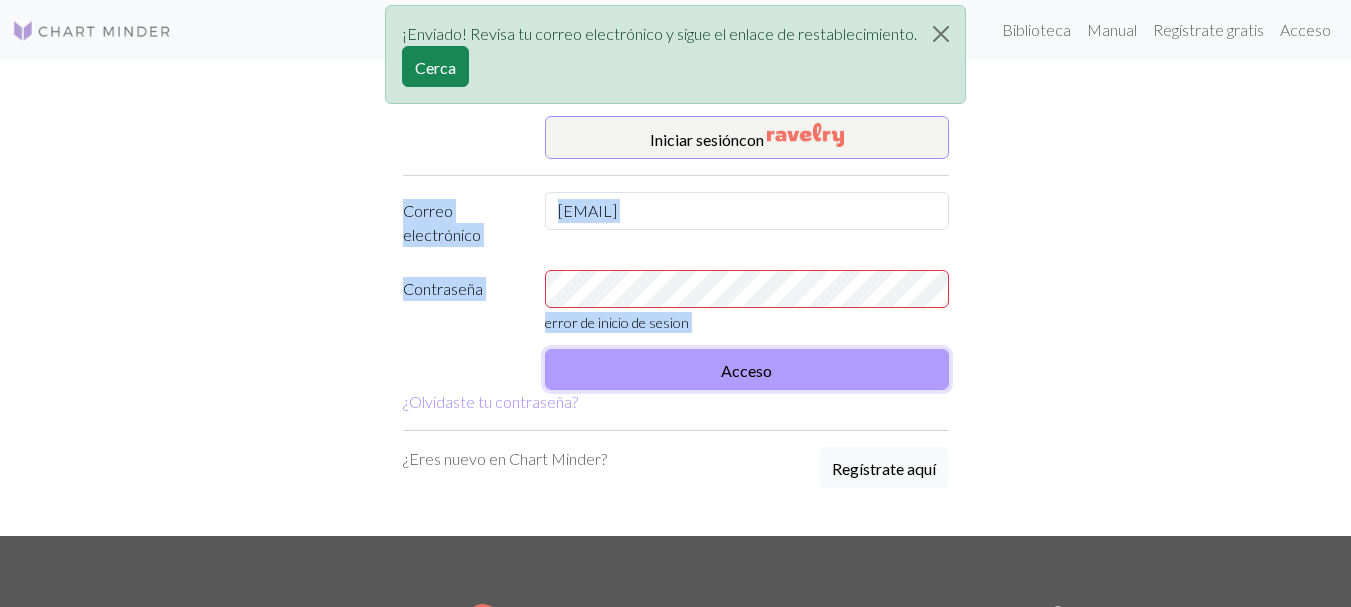 click on "Acceso" at bounding box center [747, 369] 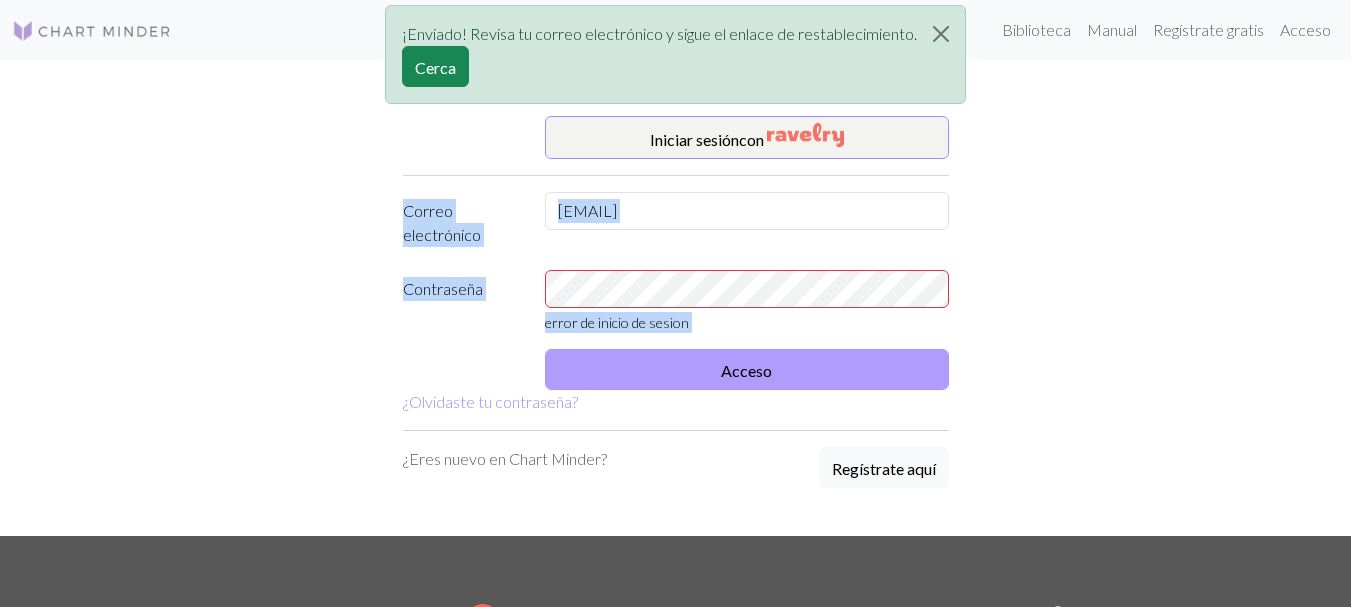 click on "Iniciar sesión  con   Correo electrónico [EMAIL] Contraseña error de inicio de sesion Acceso ¿Olvidaste tu contraseña?" at bounding box center (676, 265) 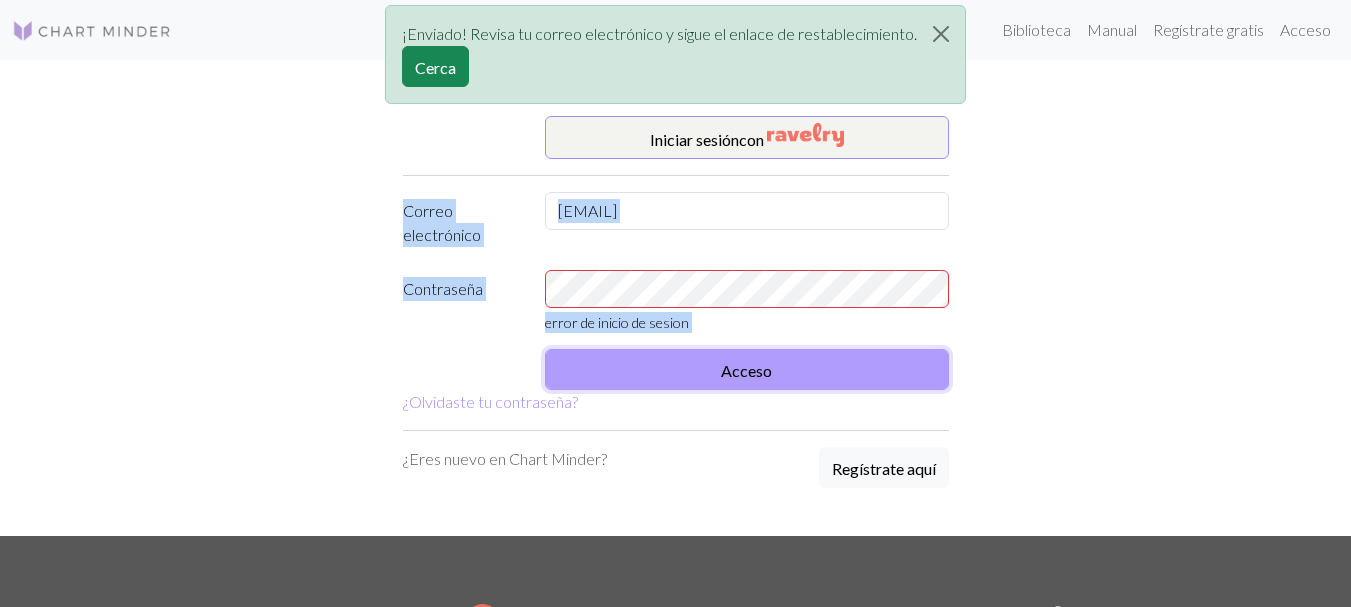 click on "Acceso" at bounding box center (747, 369) 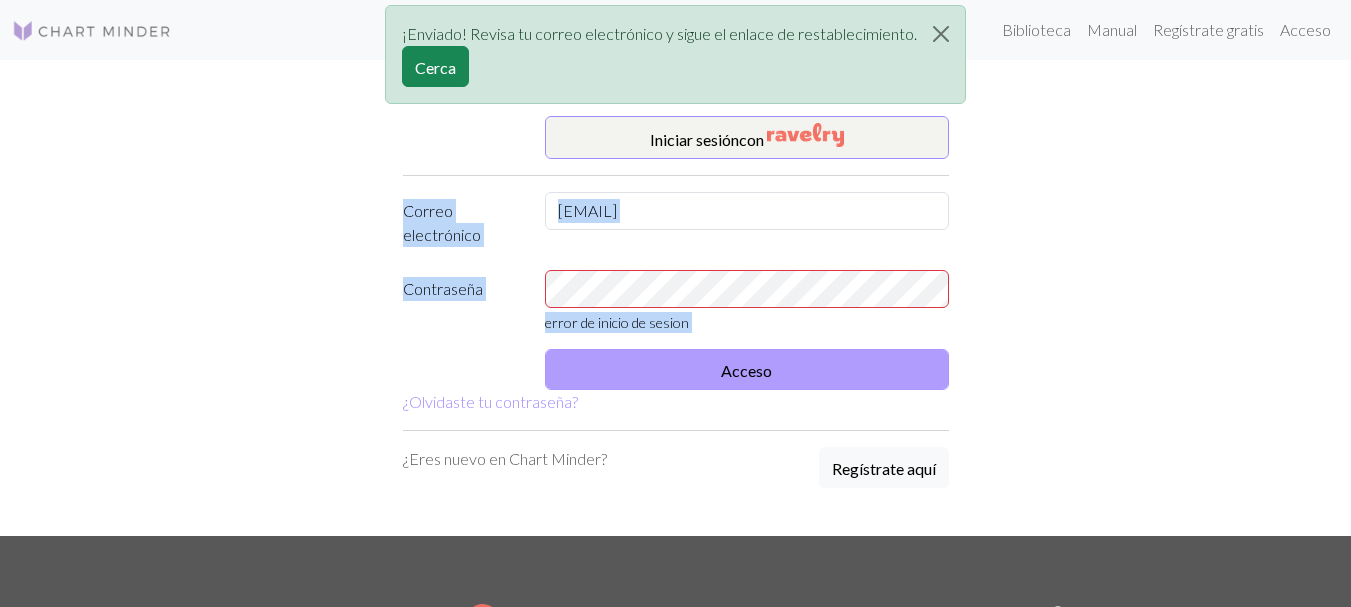 click on "Iniciar sesión  con   Correo electrónico [EMAIL] Contraseña error de inicio de sesion Acceso ¿Olvidaste tu contraseña?" at bounding box center (676, 265) 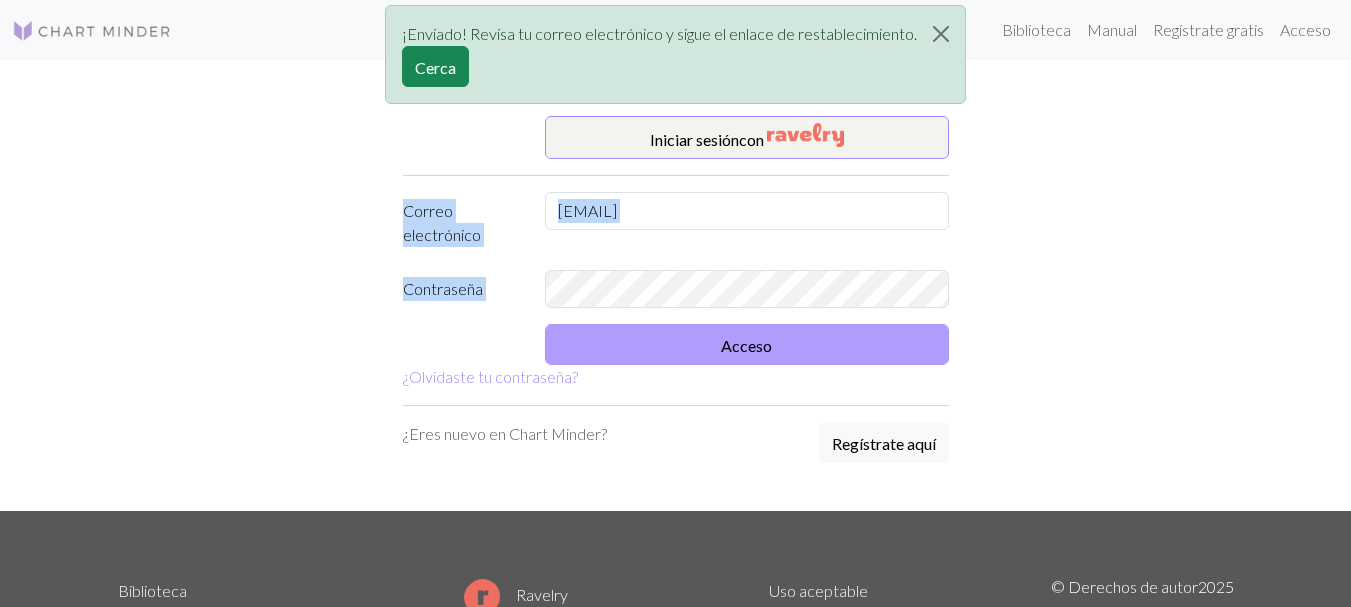 click on "Iniciar sesión  con   Correo electrónico [EMAIL] Contraseña Acceso ¿Olvidaste tu contraseña?" at bounding box center (676, 252) 